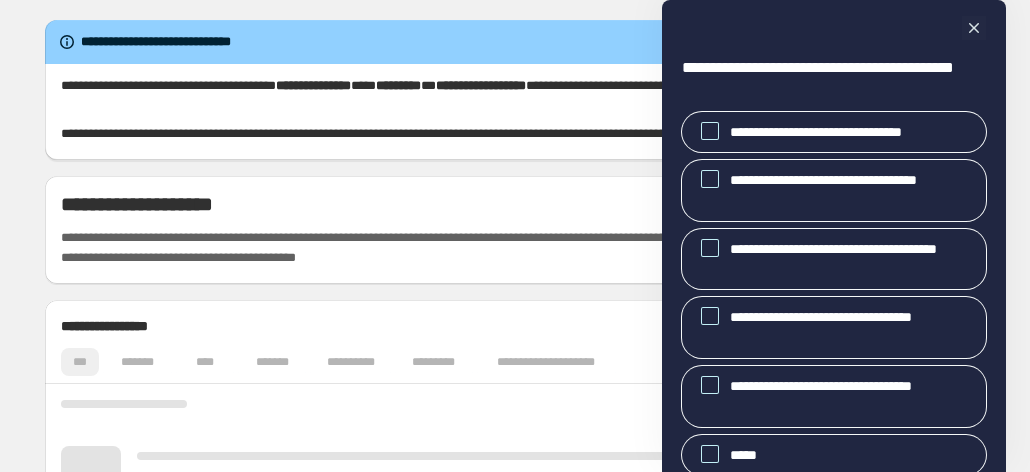 scroll, scrollTop: 0, scrollLeft: 0, axis: both 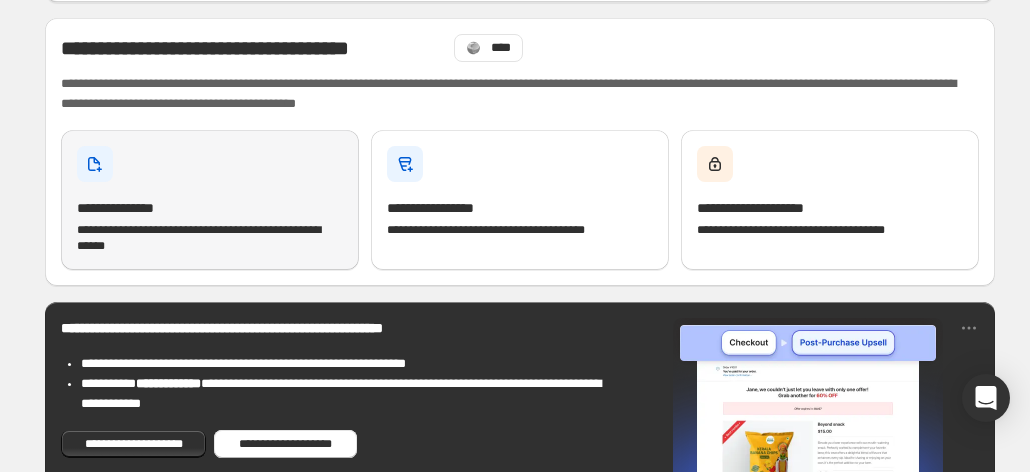 click on "**********" at bounding box center (210, 208) 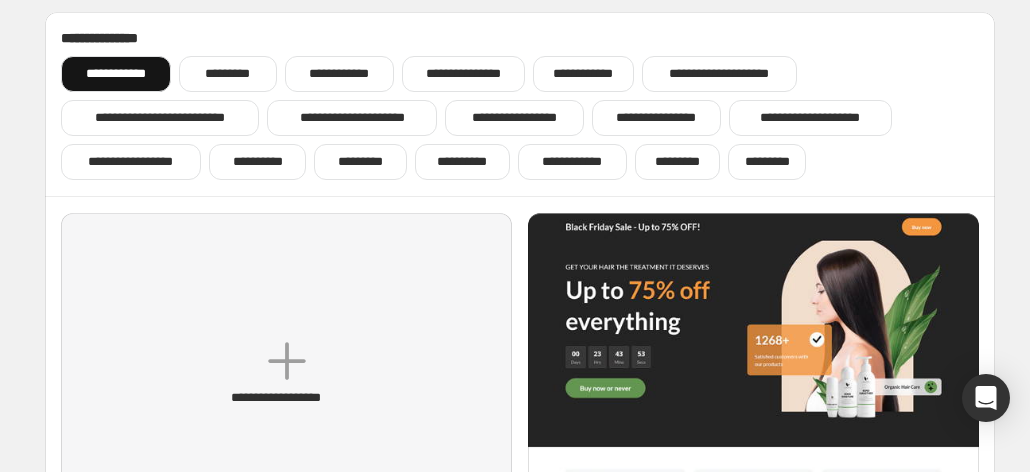scroll, scrollTop: 63, scrollLeft: 0, axis: vertical 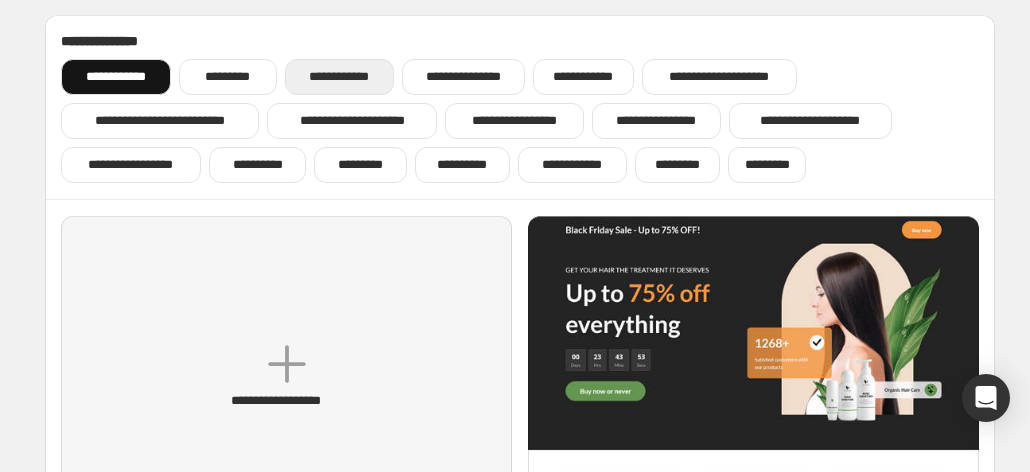 click on "**********" at bounding box center [339, 77] 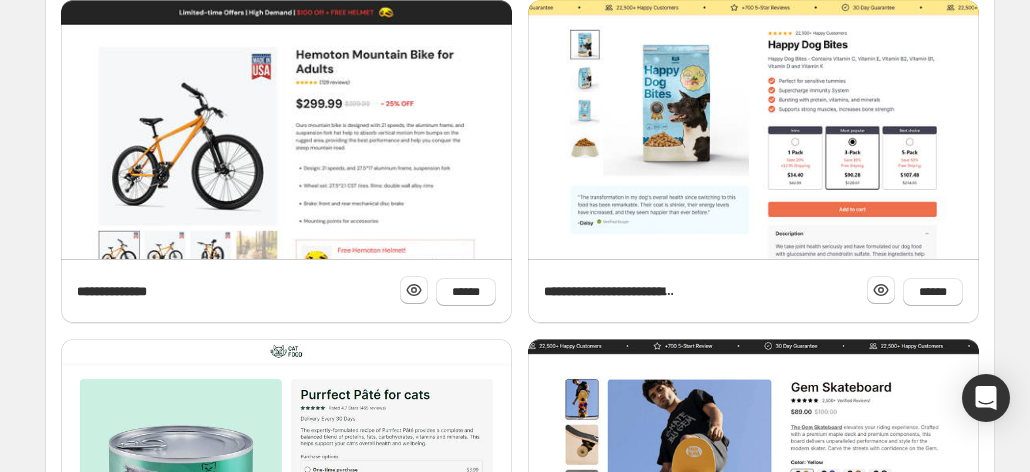 scroll, scrollTop: 968, scrollLeft: 0, axis: vertical 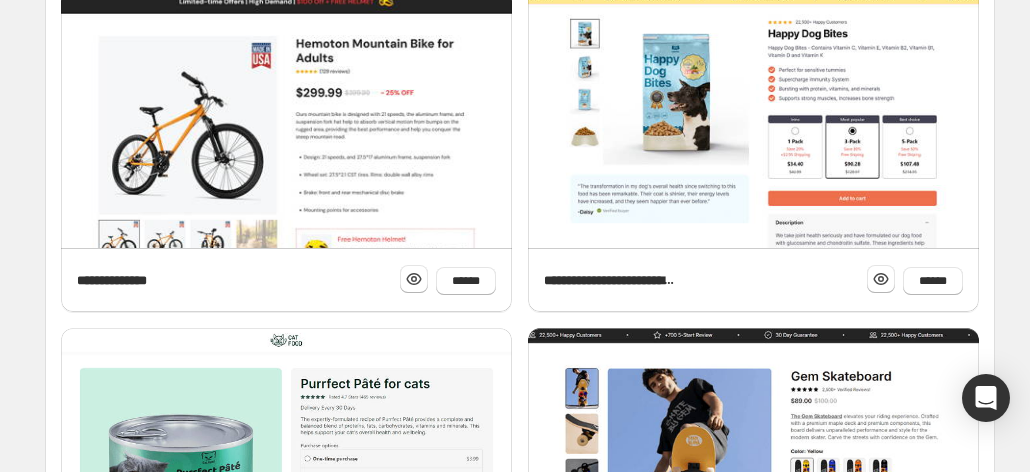 click 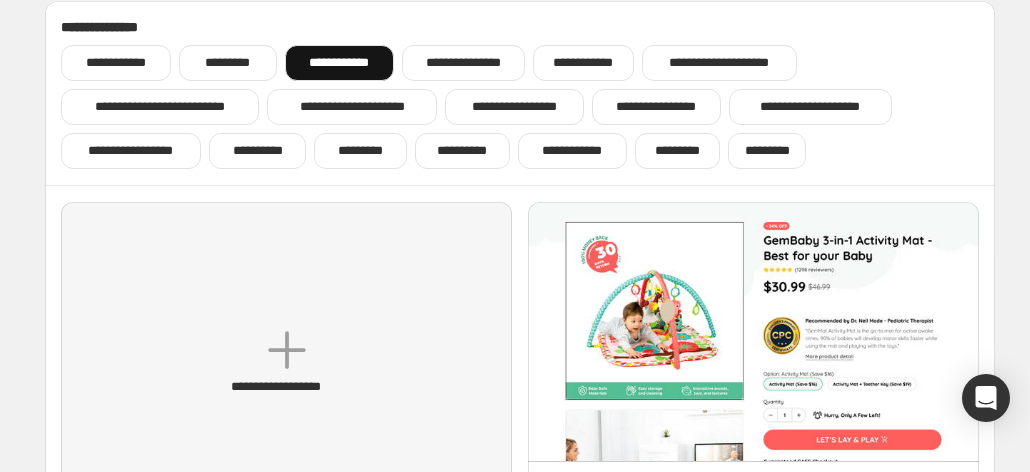 scroll, scrollTop: 0, scrollLeft: 0, axis: both 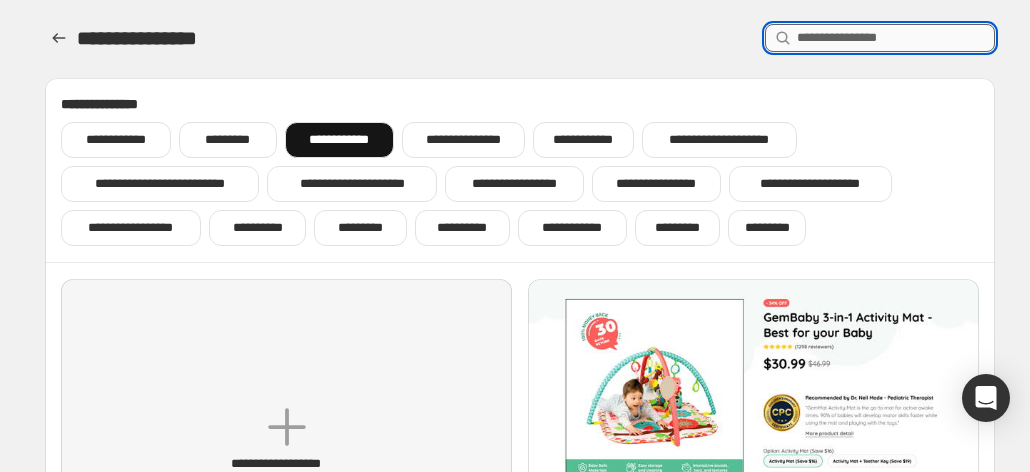click at bounding box center (896, 38) 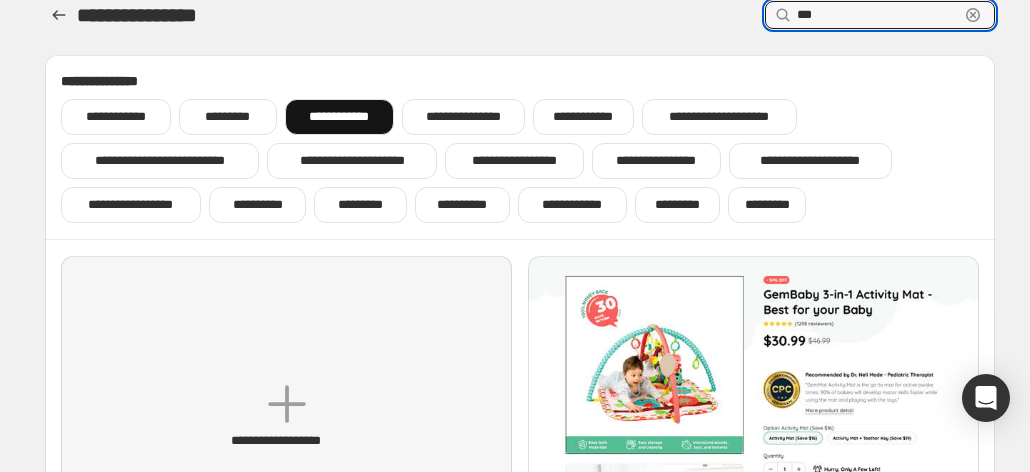 scroll, scrollTop: 0, scrollLeft: 0, axis: both 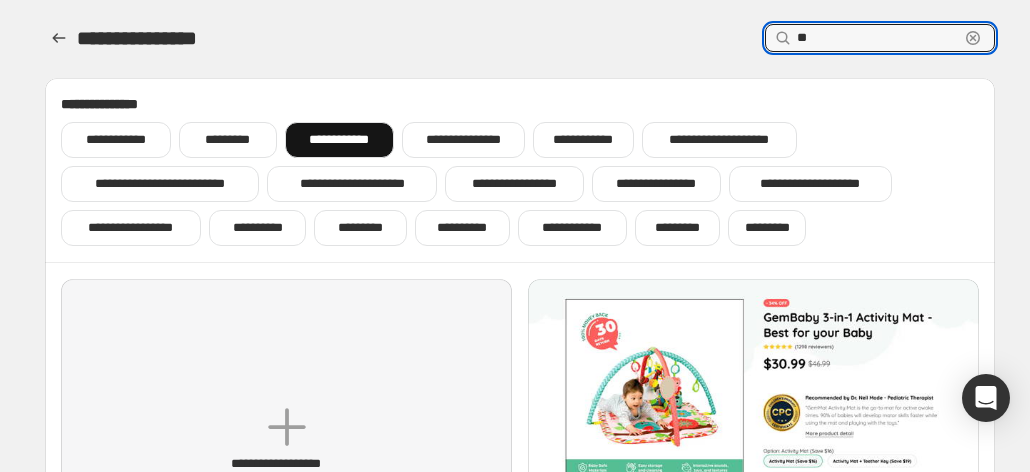 type on "*" 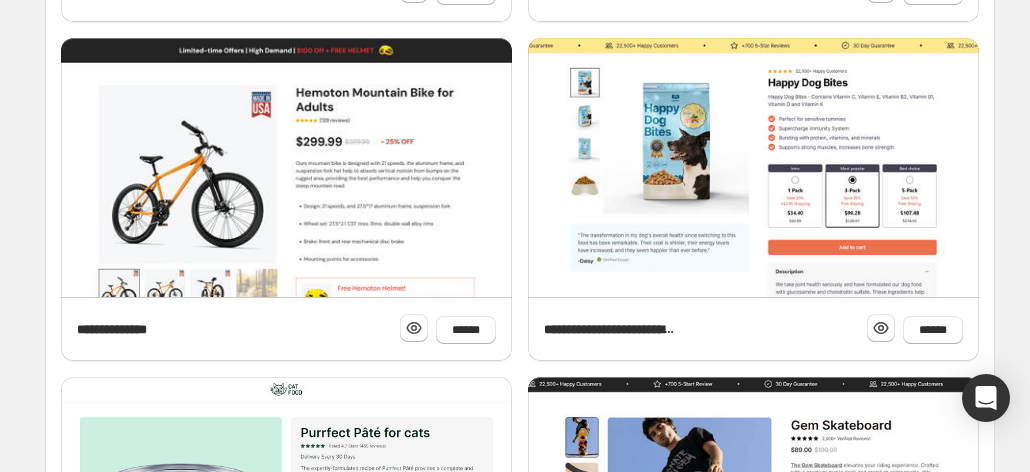 scroll, scrollTop: 924, scrollLeft: 0, axis: vertical 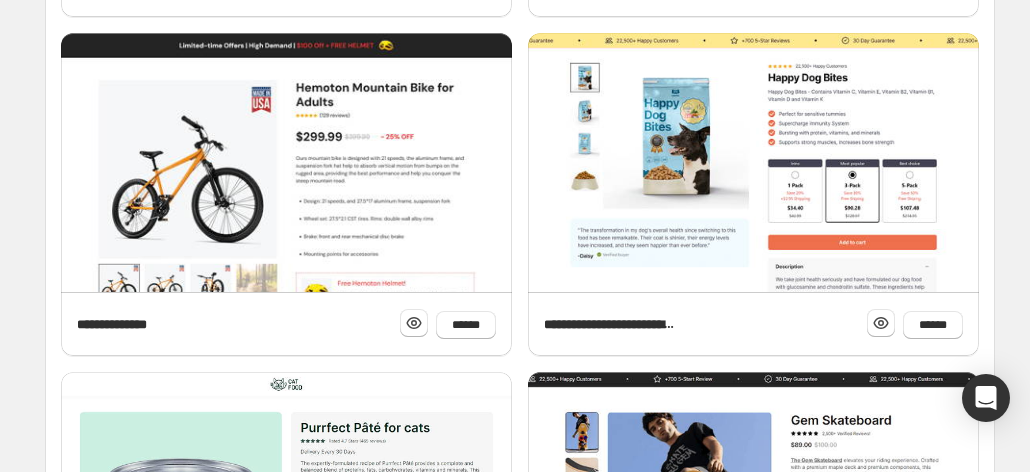 type 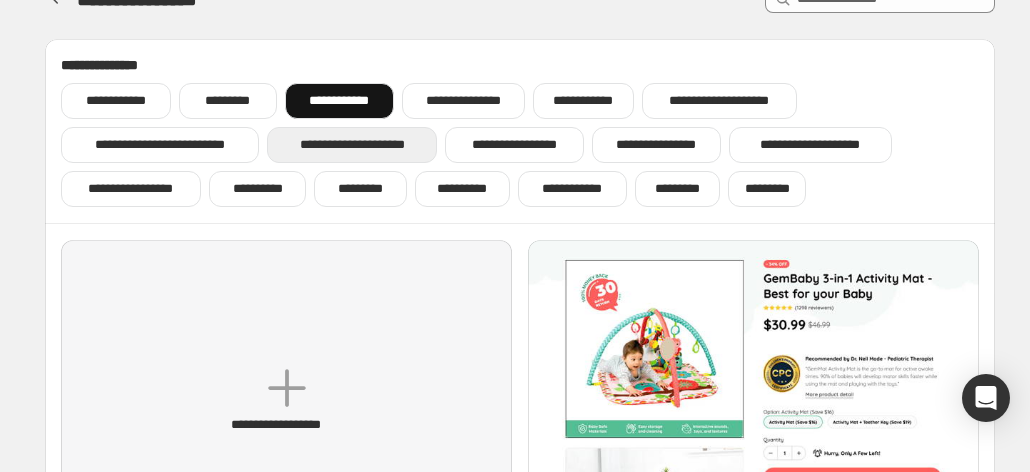 scroll, scrollTop: 0, scrollLeft: 0, axis: both 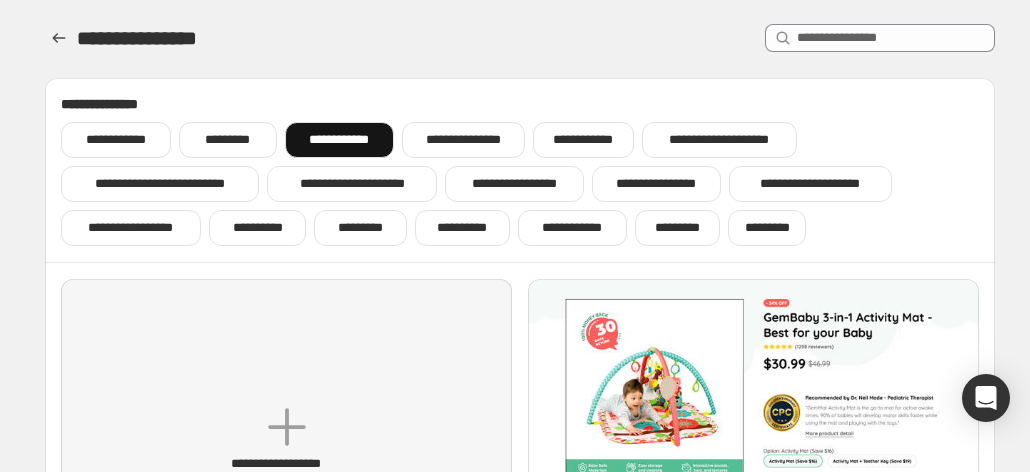 click on "**********" at bounding box center (339, 140) 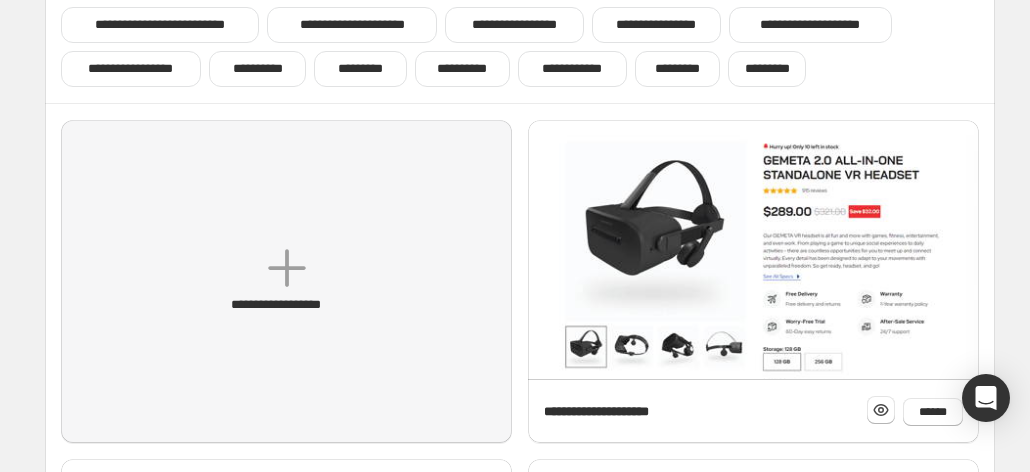 scroll, scrollTop: 0, scrollLeft: 0, axis: both 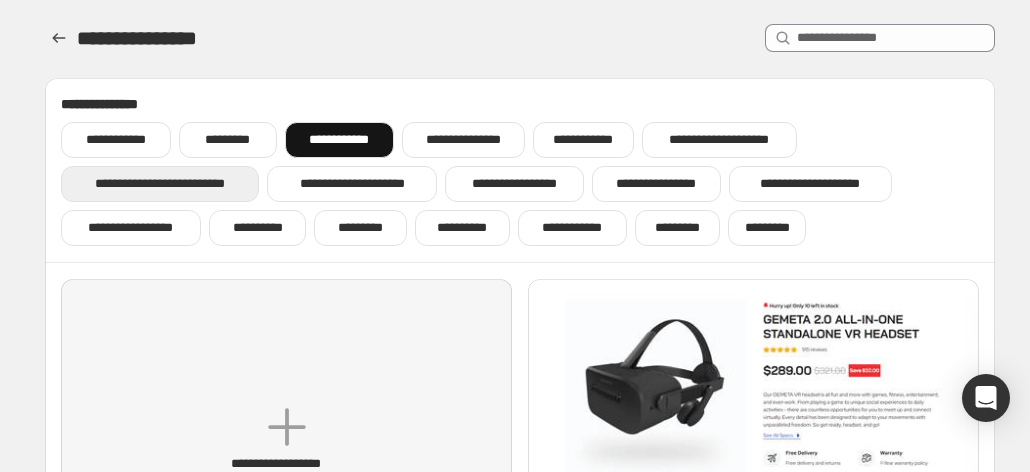 click on "**********" at bounding box center [160, 184] 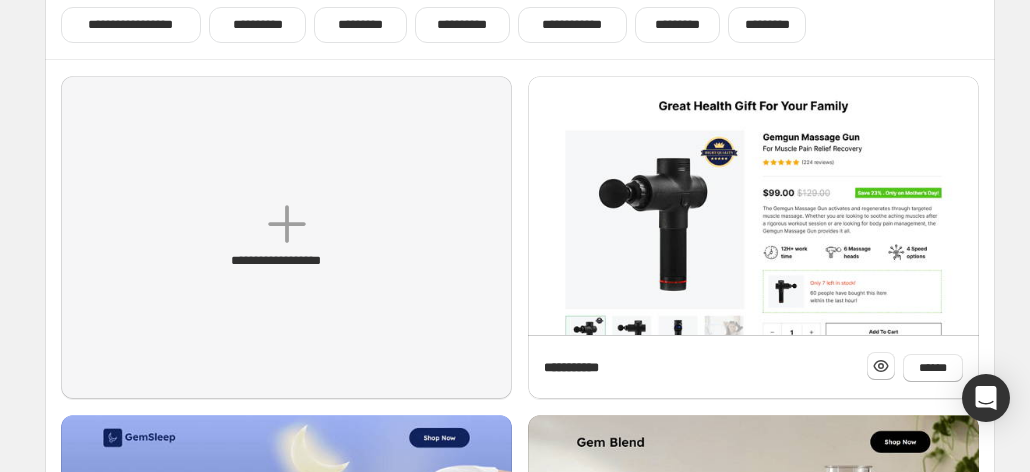 scroll, scrollTop: 0, scrollLeft: 0, axis: both 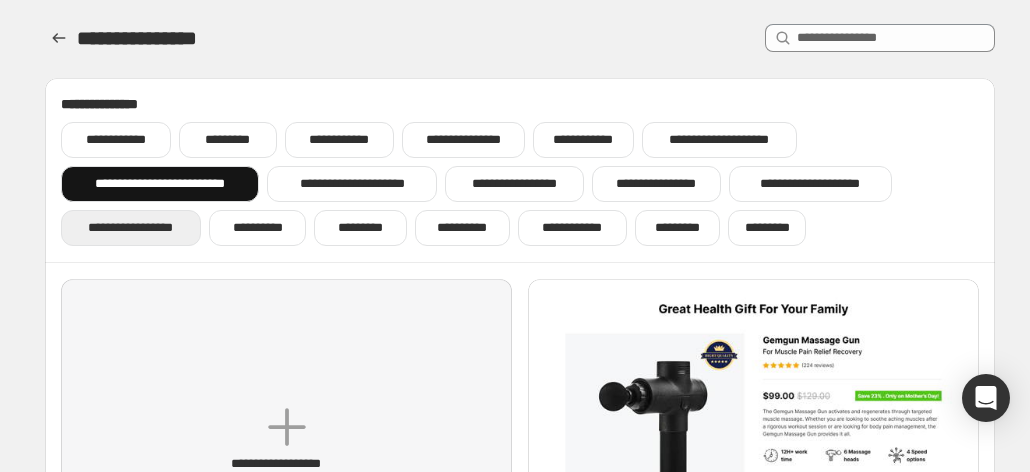 click on "**********" at bounding box center (131, 228) 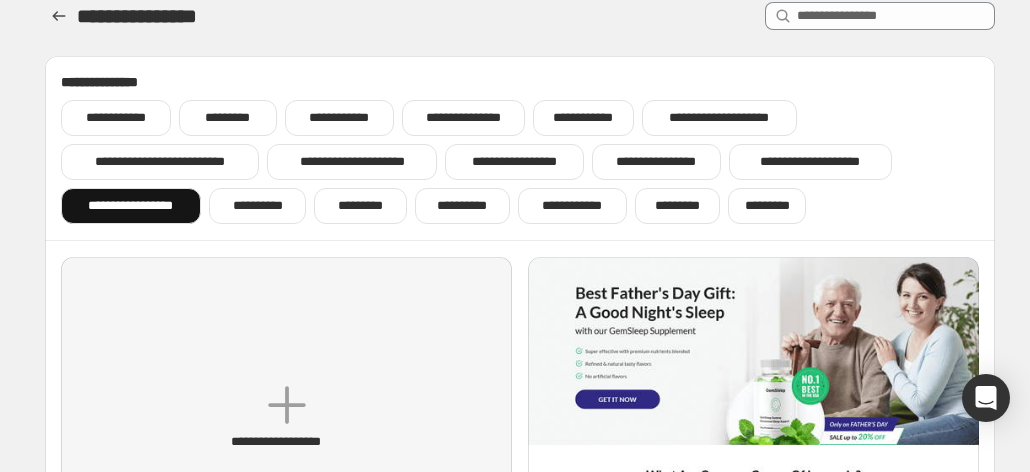 scroll, scrollTop: 0, scrollLeft: 0, axis: both 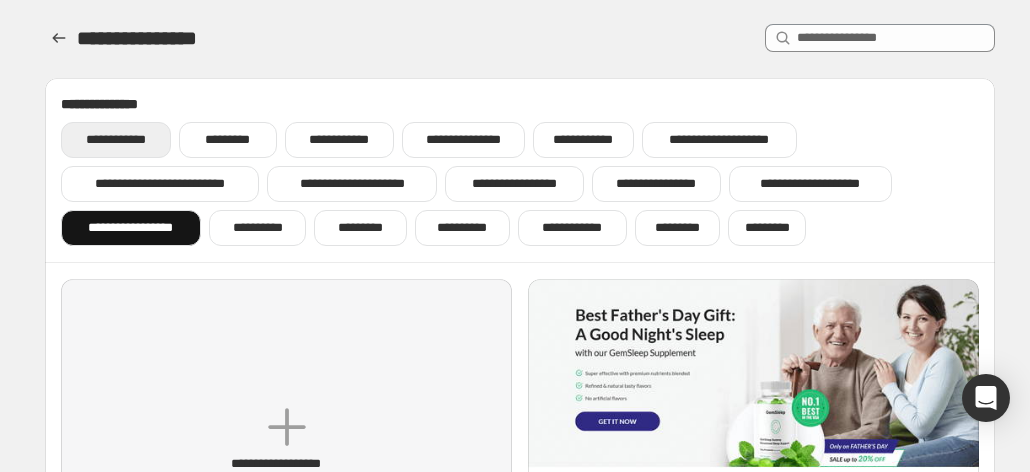 click on "**********" at bounding box center (116, 140) 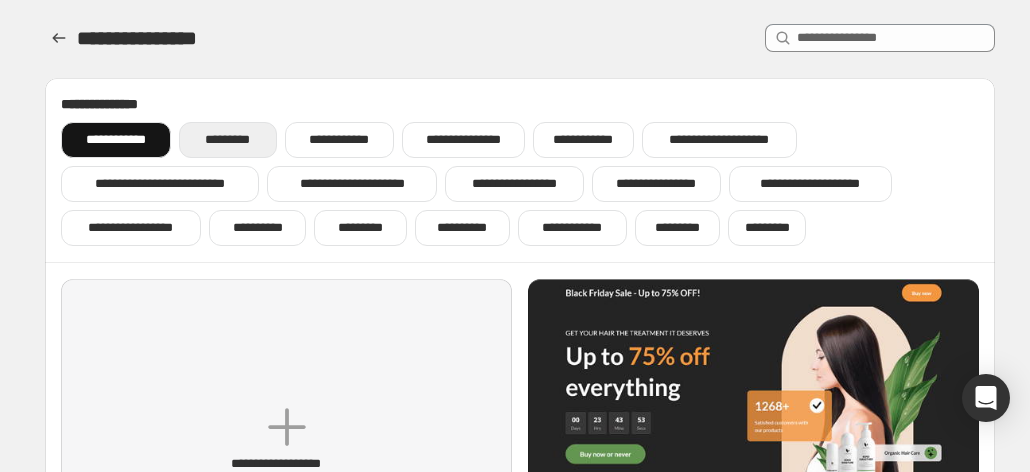 click on "*********" at bounding box center [227, 140] 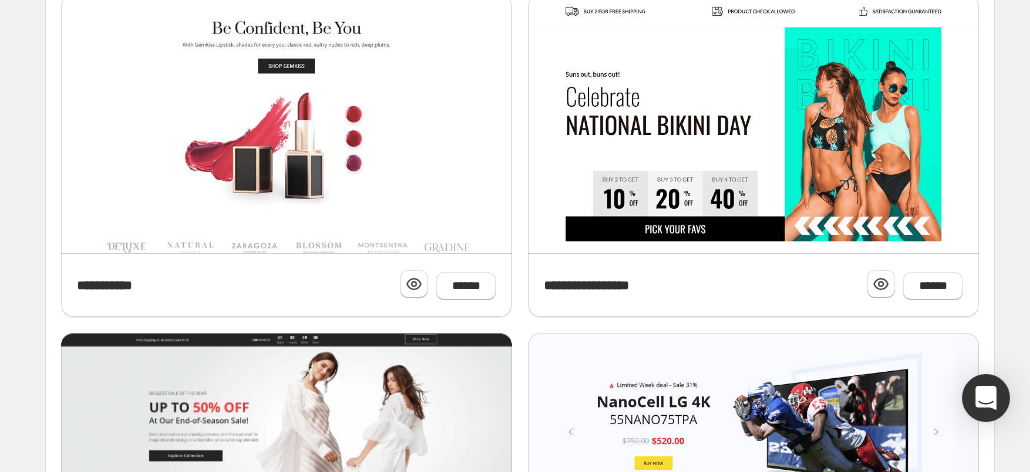 scroll, scrollTop: 968, scrollLeft: 0, axis: vertical 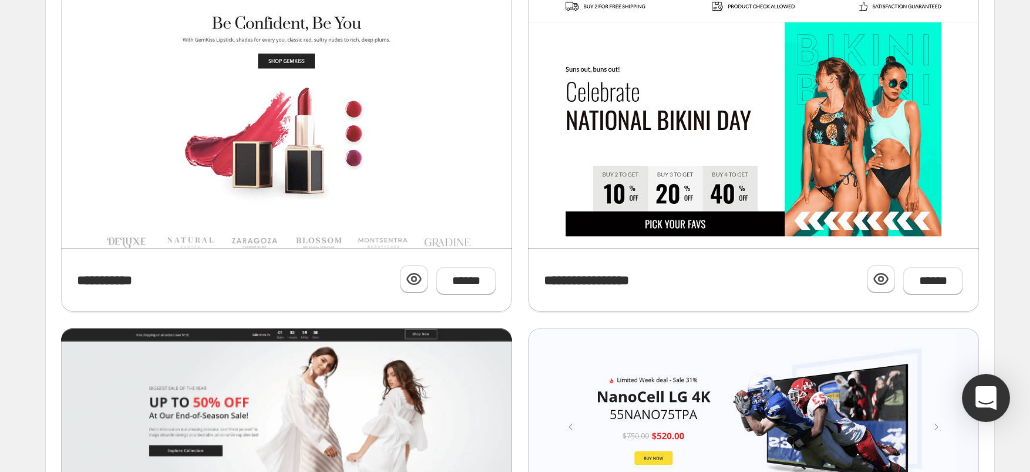 click at bounding box center (102, 1020) 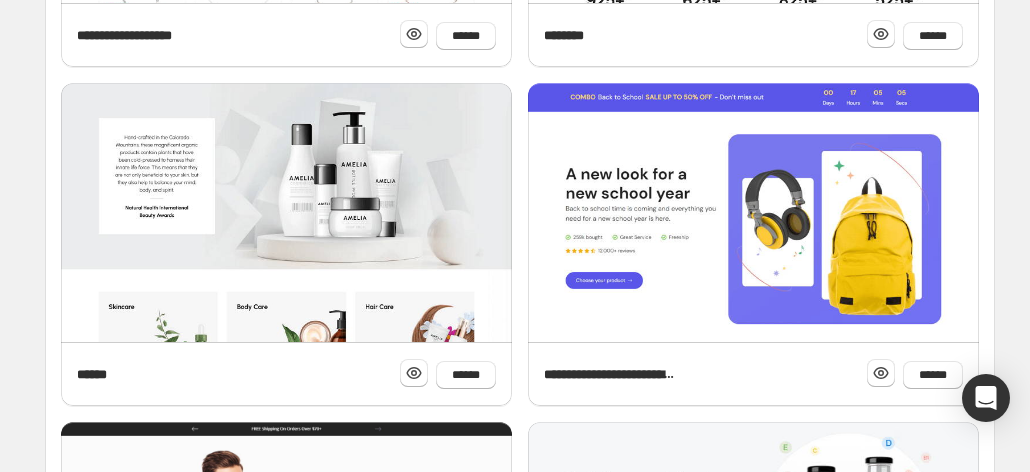 scroll, scrollTop: 968, scrollLeft: 0, axis: vertical 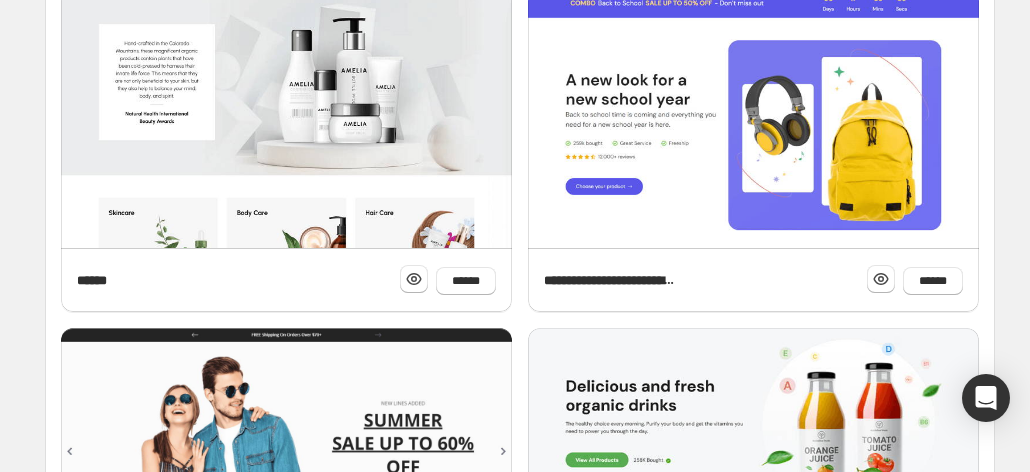 click at bounding box center (102, 1020) 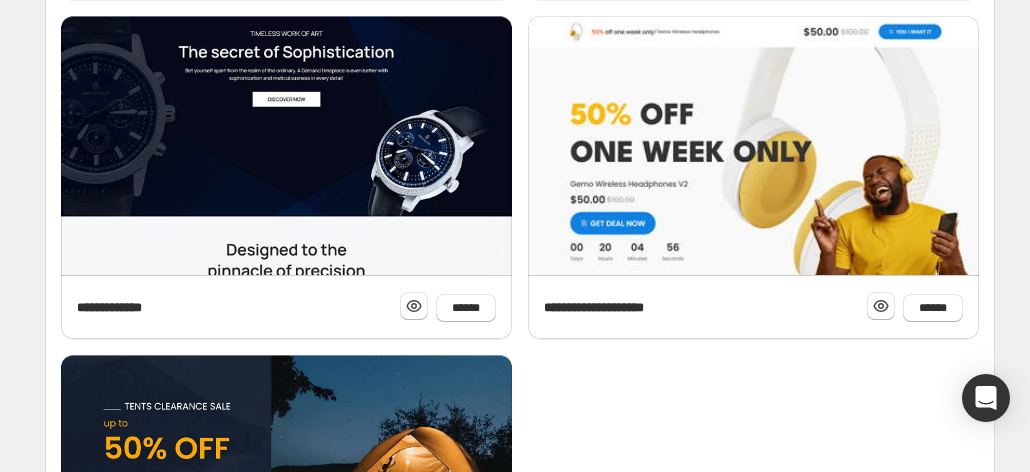 scroll, scrollTop: 606, scrollLeft: 0, axis: vertical 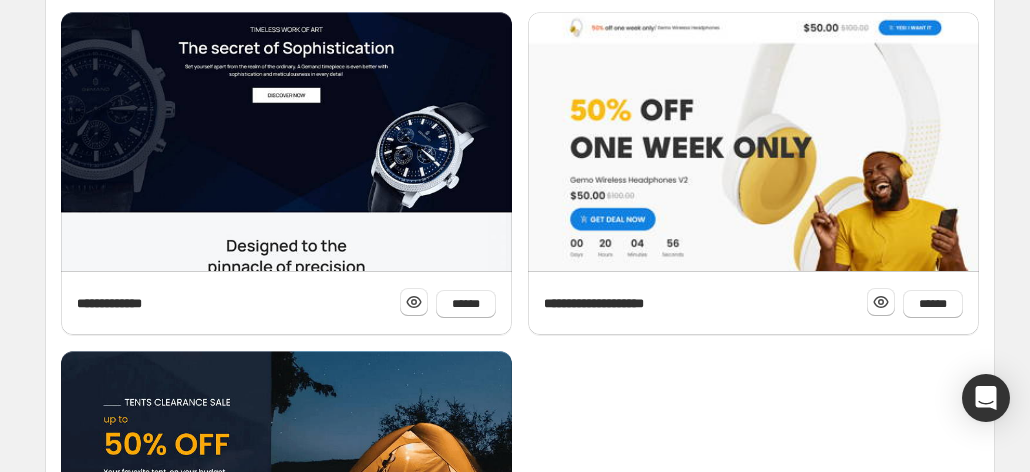 click at bounding box center (75, 704) 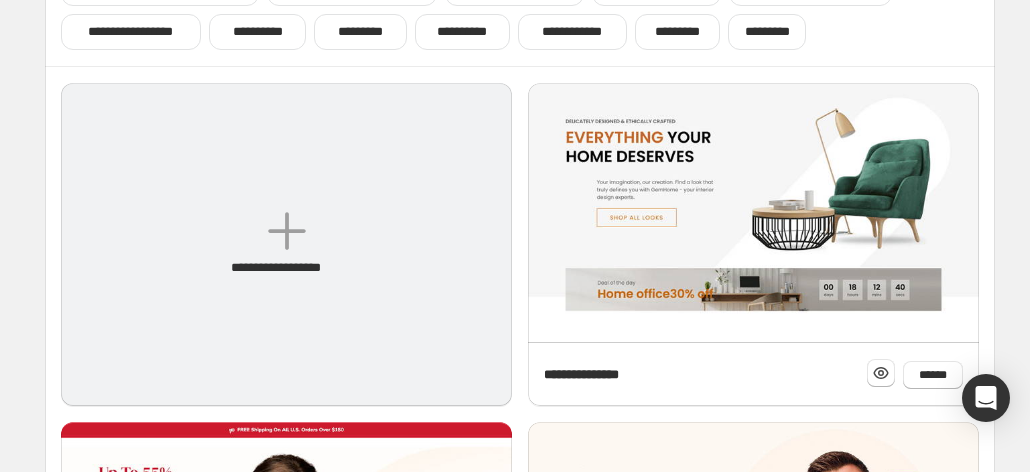 scroll, scrollTop: 187, scrollLeft: 0, axis: vertical 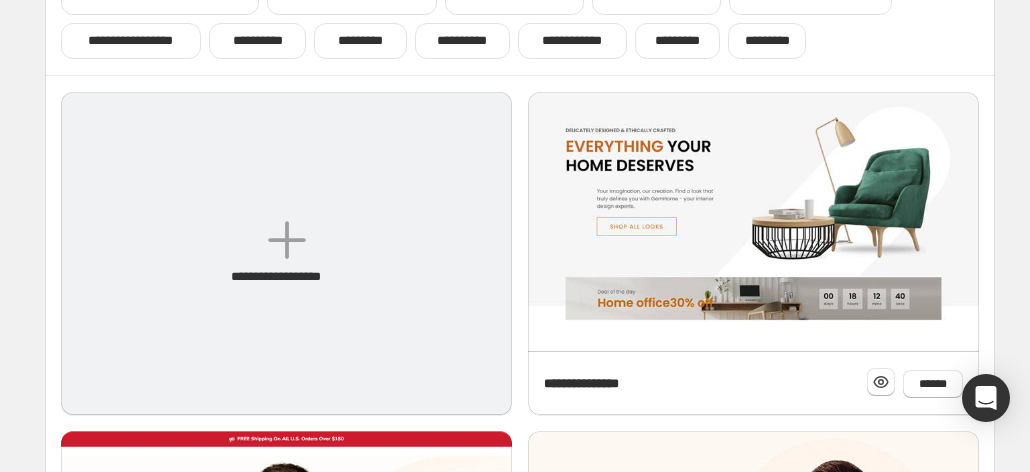 click on "**********" at bounding box center (286, 253) 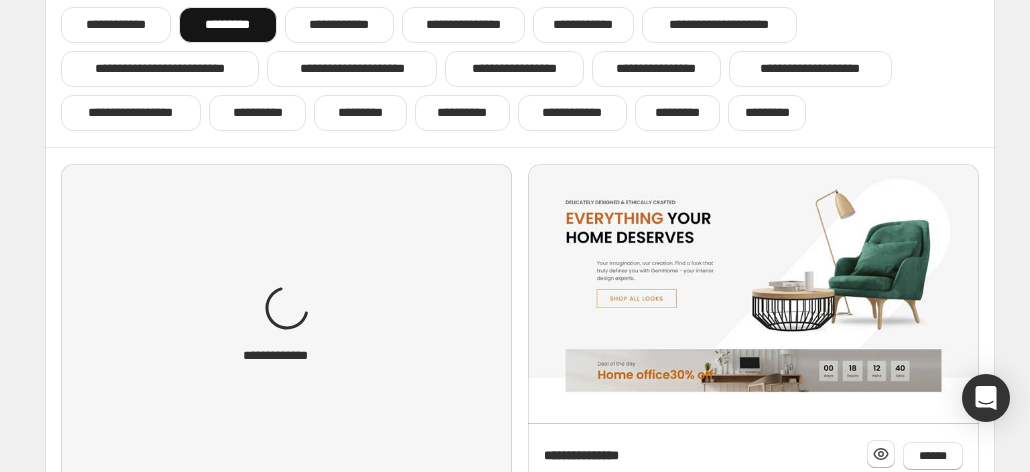 scroll, scrollTop: 116, scrollLeft: 0, axis: vertical 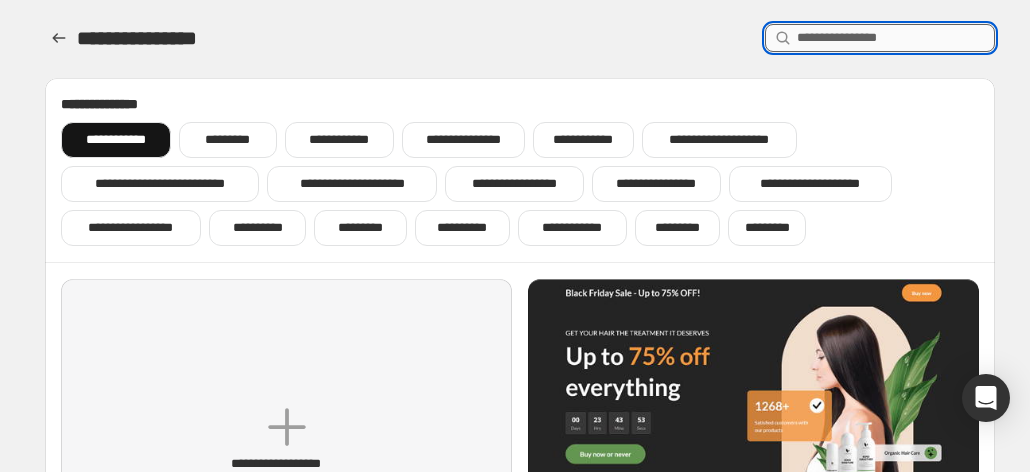 click at bounding box center [896, 38] 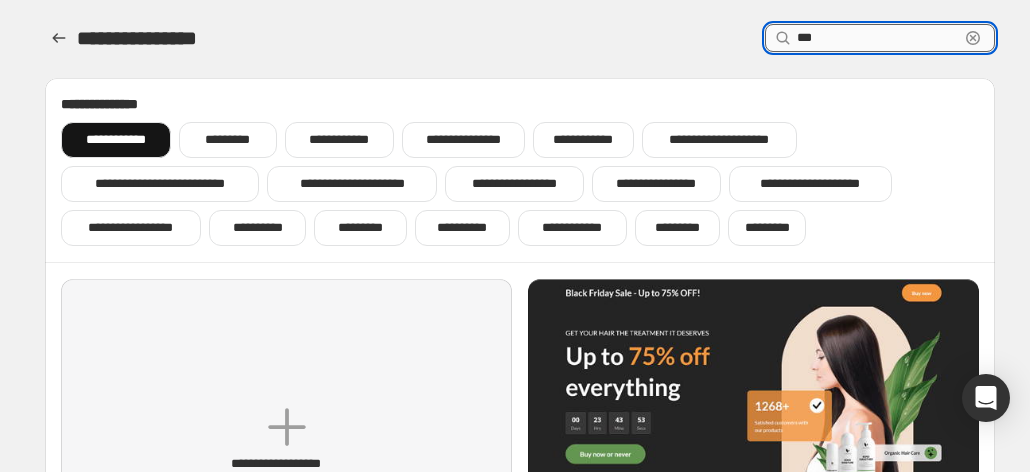 type on "***" 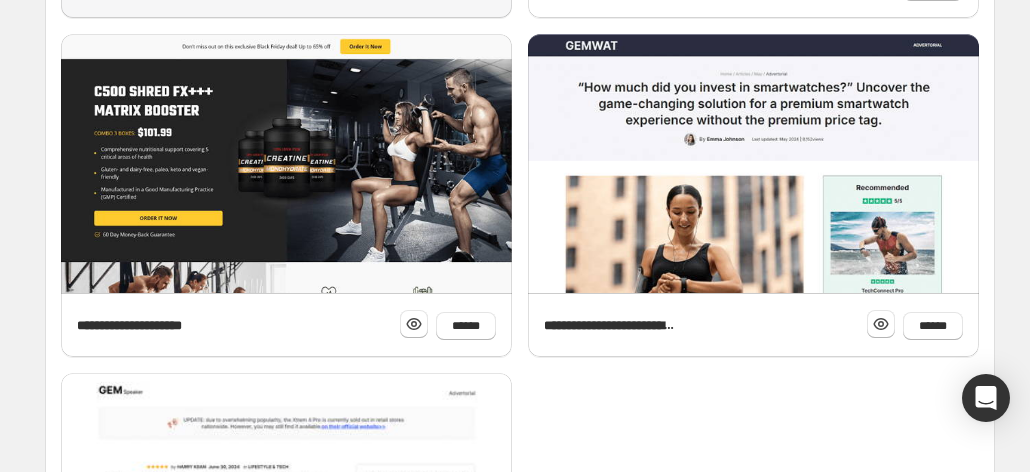 scroll, scrollTop: 585, scrollLeft: 0, axis: vertical 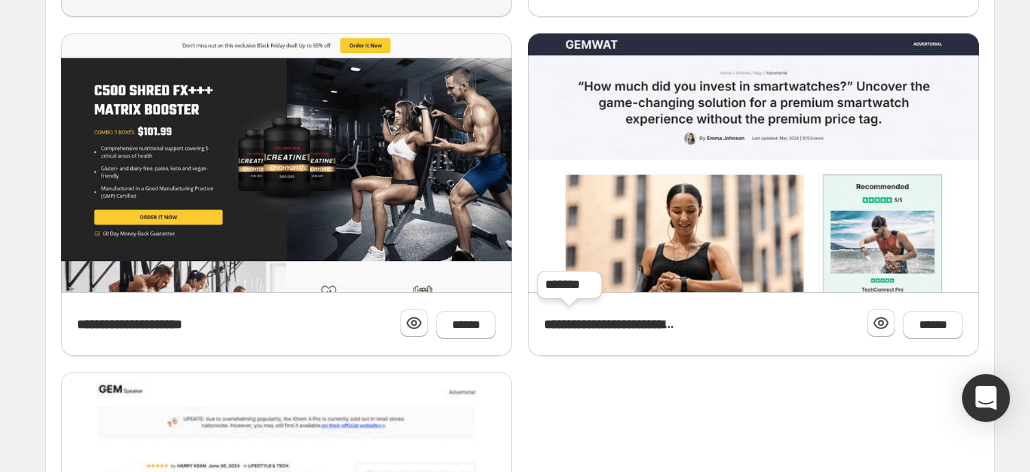 click 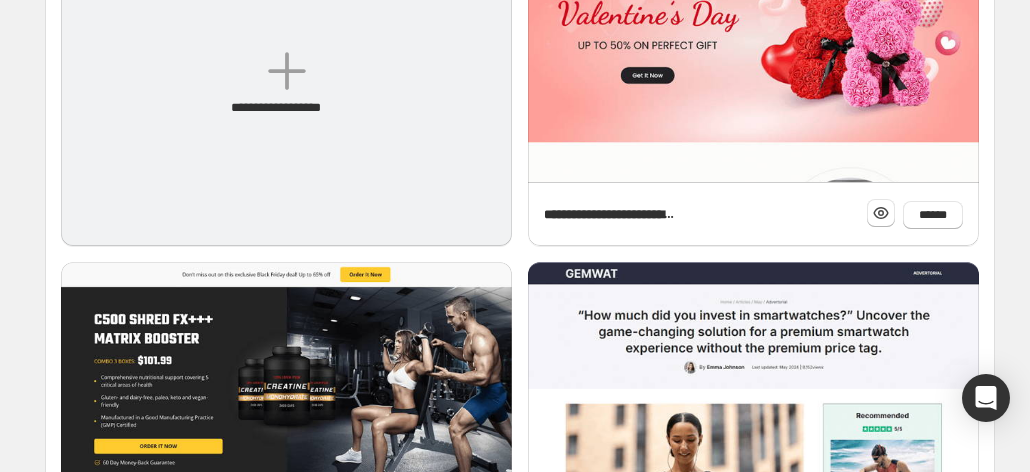 scroll, scrollTop: 0, scrollLeft: 0, axis: both 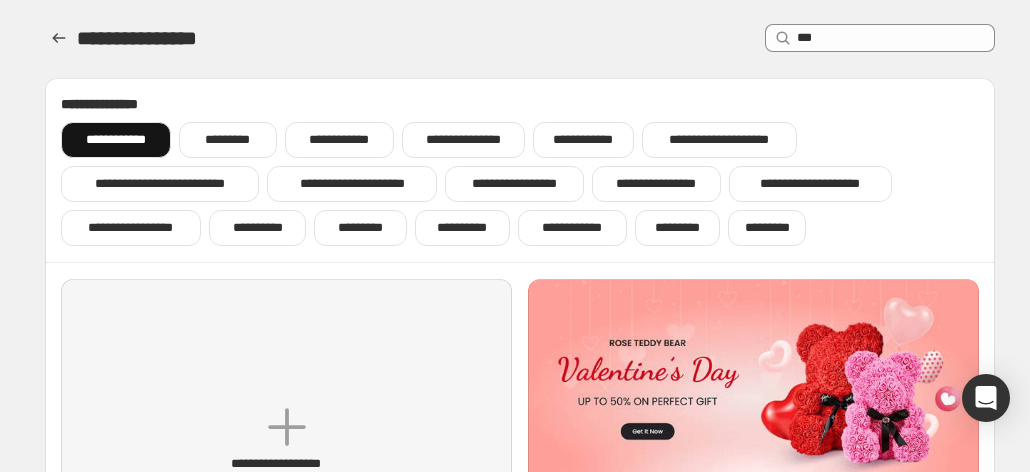 click on "**********" at bounding box center [116, 140] 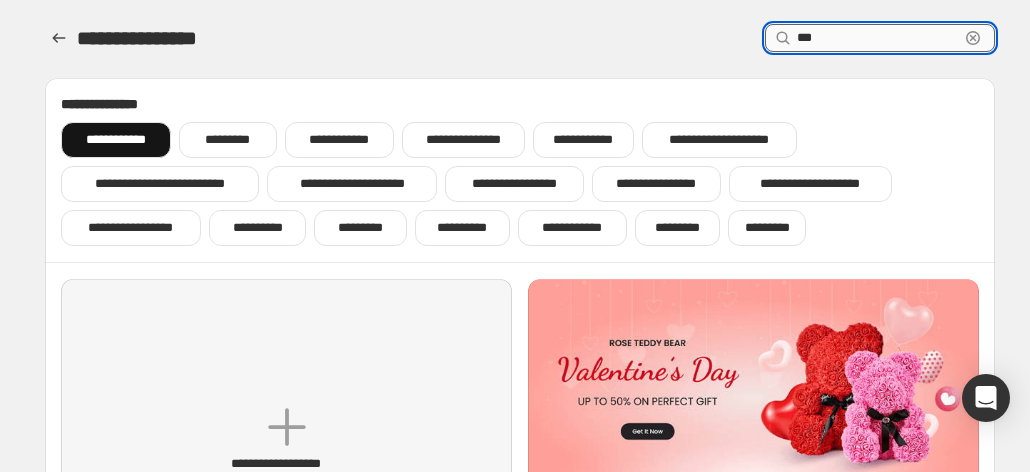 click on "***" at bounding box center (878, 38) 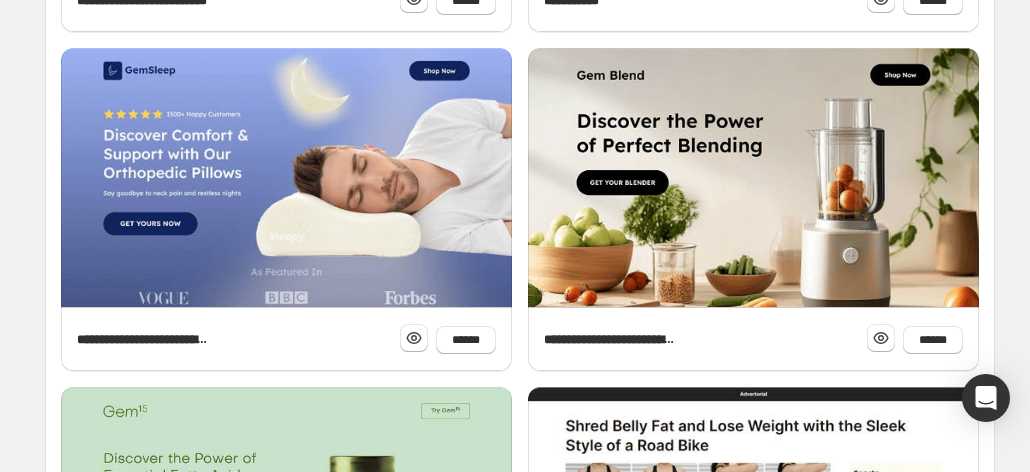 scroll, scrollTop: 910, scrollLeft: 0, axis: vertical 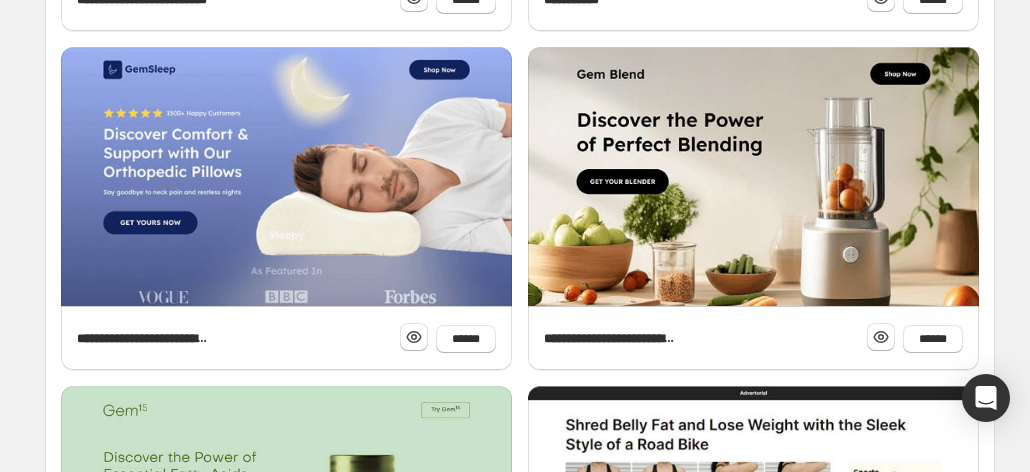 click 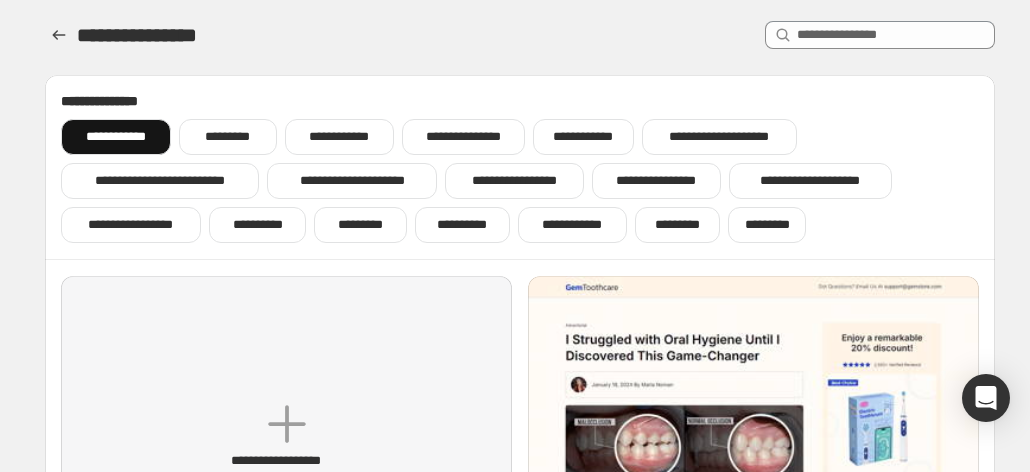 scroll, scrollTop: 0, scrollLeft: 0, axis: both 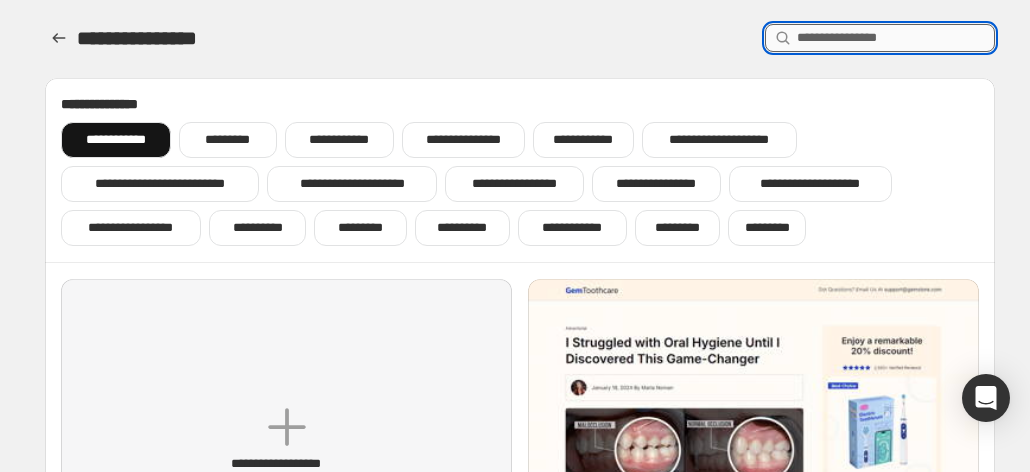 click at bounding box center (896, 38) 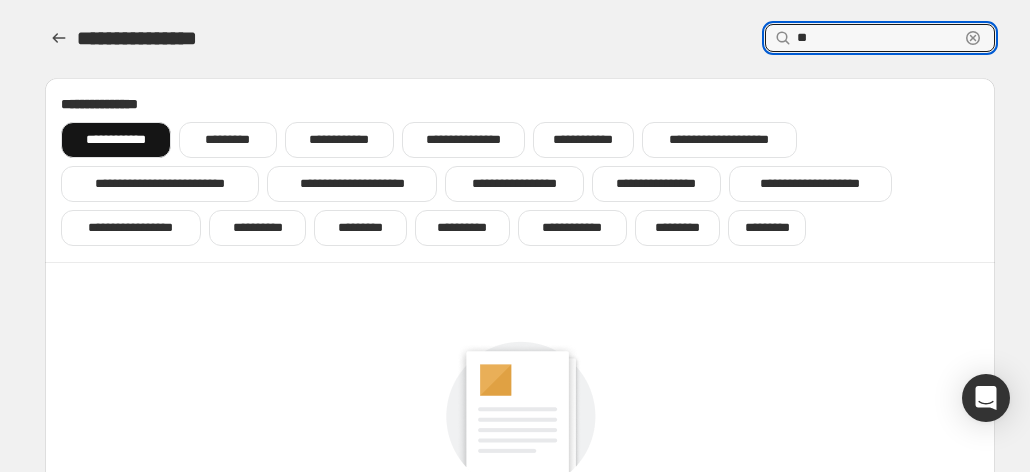type on "*" 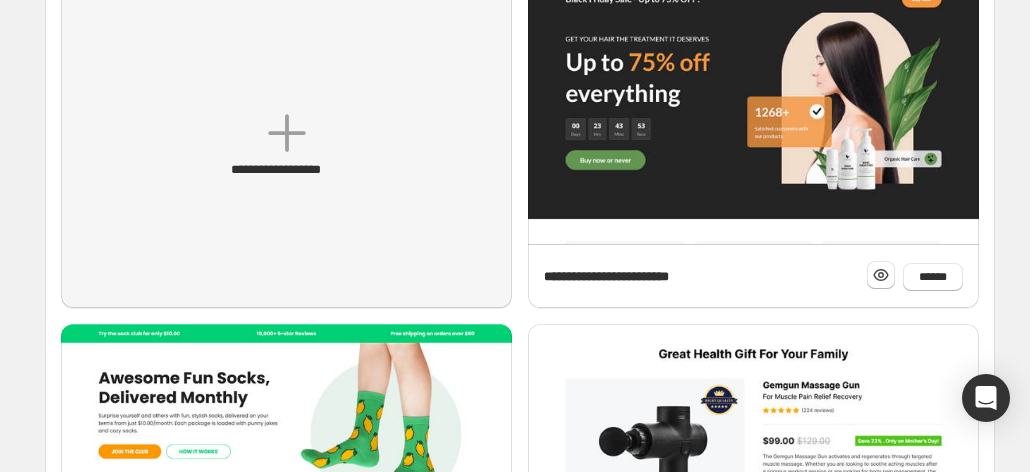 scroll, scrollTop: 295, scrollLeft: 0, axis: vertical 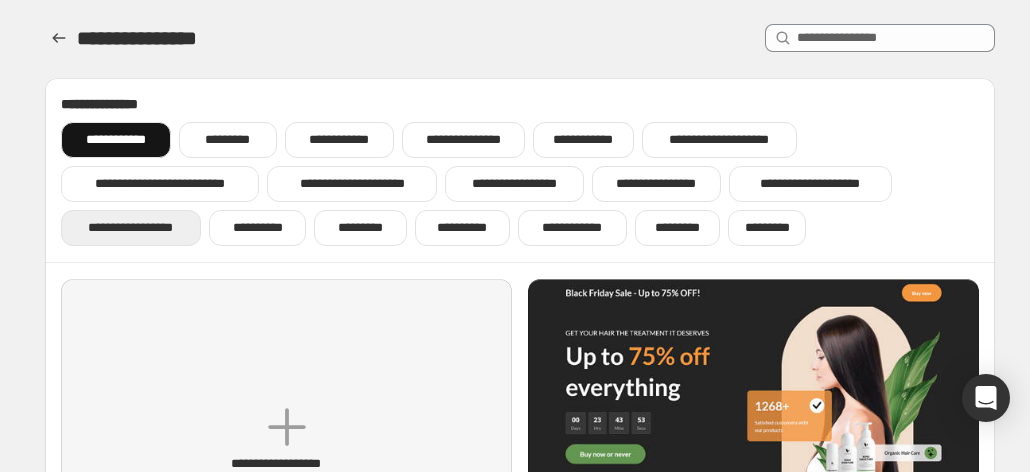 click on "**********" at bounding box center (131, 228) 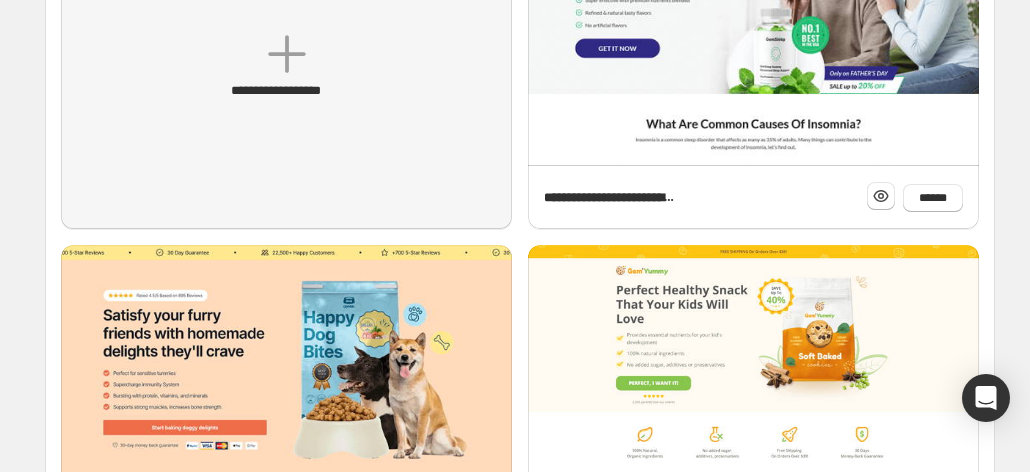scroll, scrollTop: 0, scrollLeft: 0, axis: both 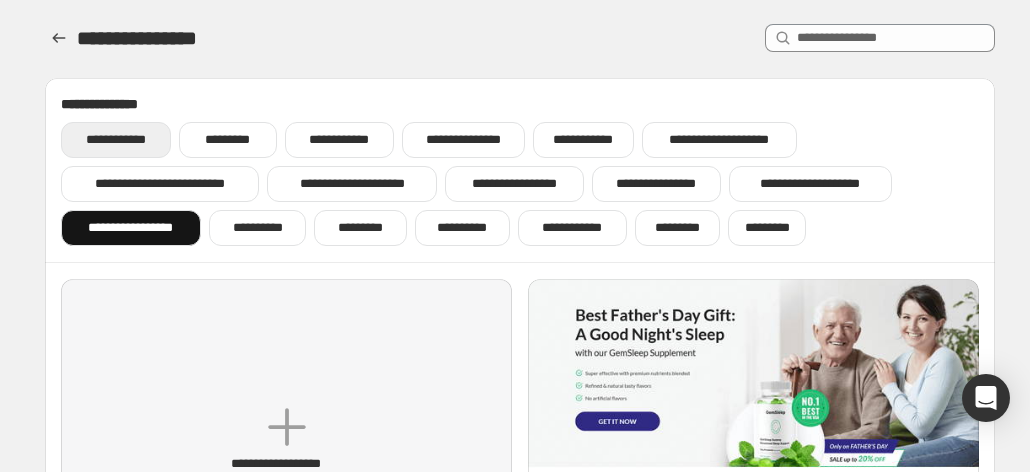 click on "**********" at bounding box center (116, 140) 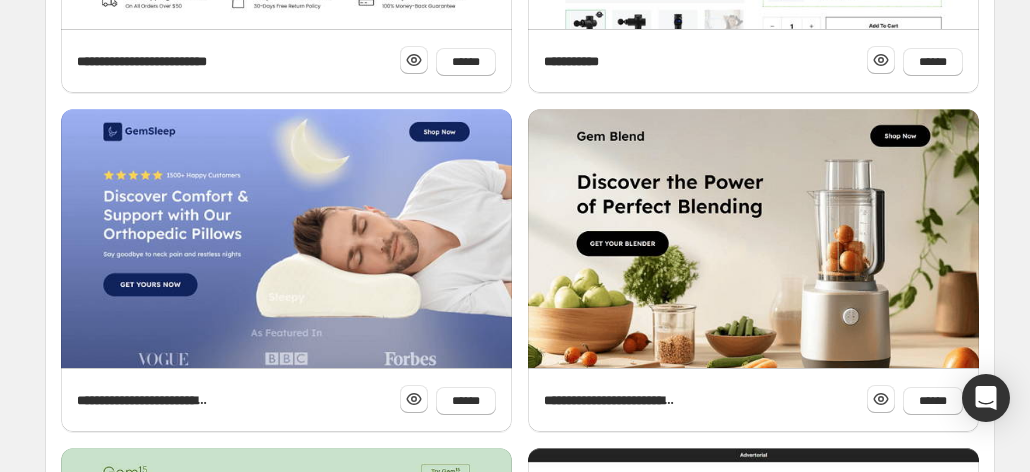 scroll, scrollTop: 968, scrollLeft: 0, axis: vertical 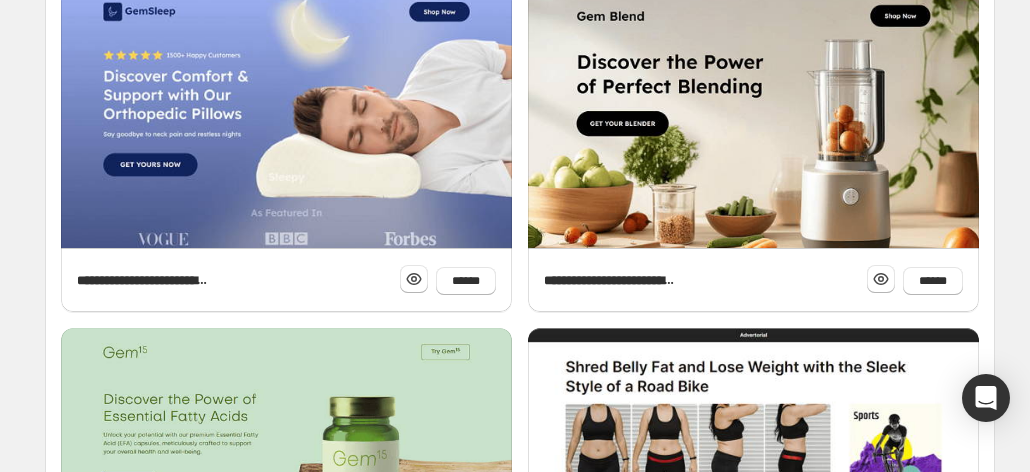 click at bounding box center (102, 1020) 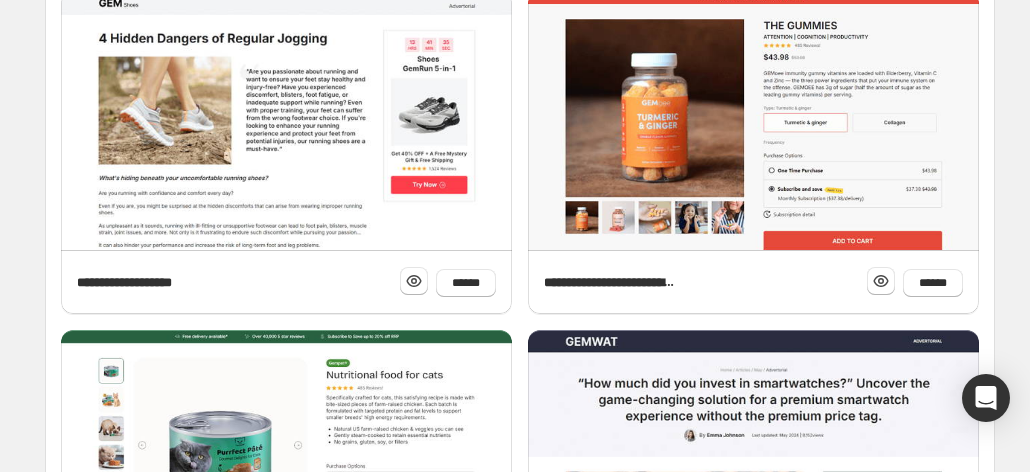 scroll, scrollTop: 968, scrollLeft: 0, axis: vertical 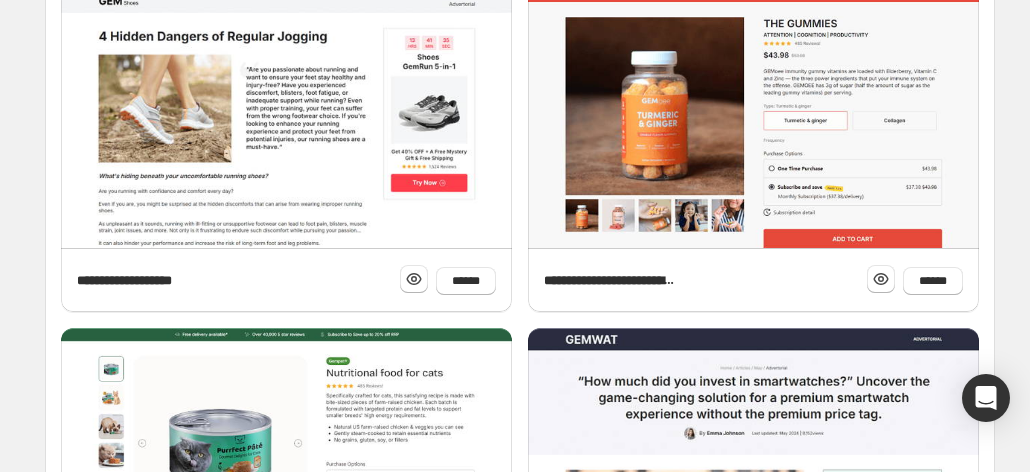 click 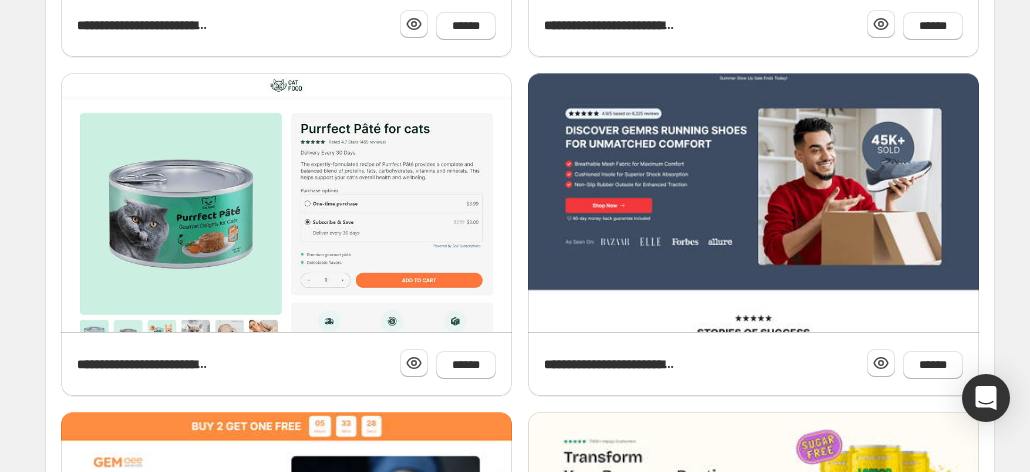 scroll, scrollTop: 889, scrollLeft: 0, axis: vertical 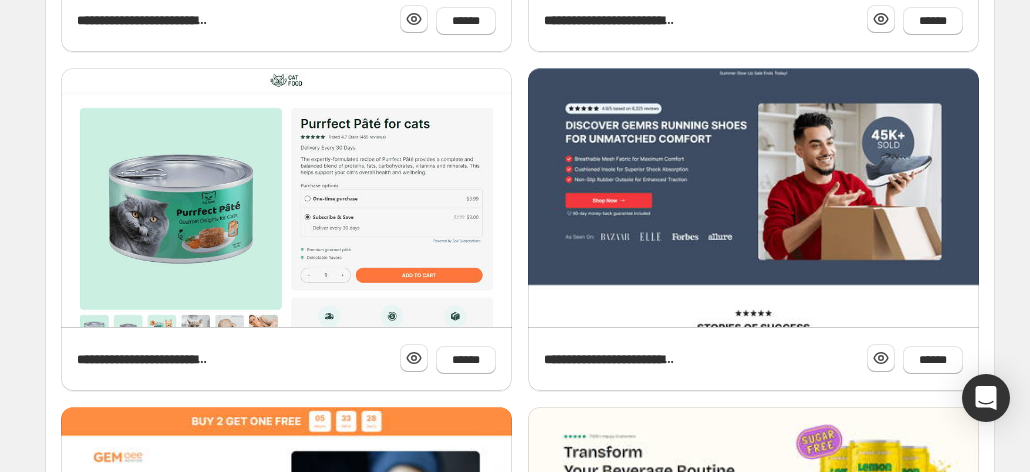 drag, startPoint x: 862, startPoint y: 350, endPoint x: 876, endPoint y: 358, distance: 16.124516 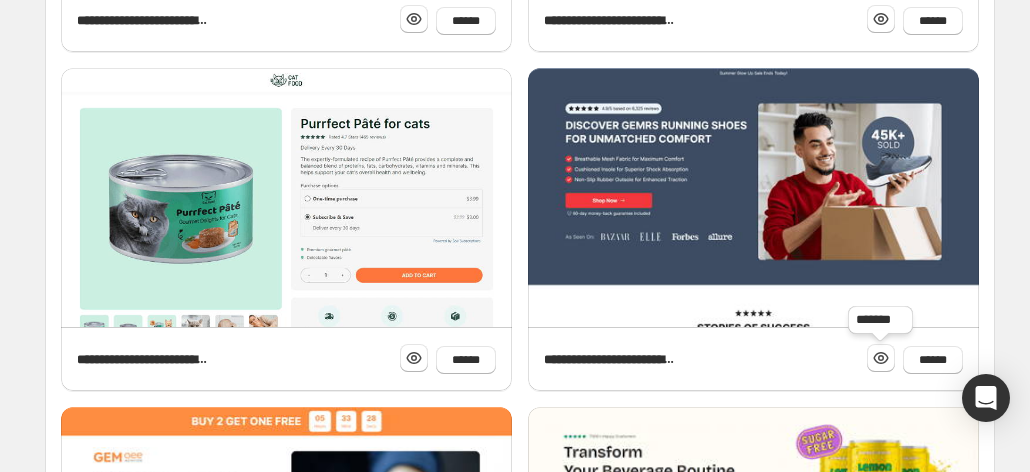 click 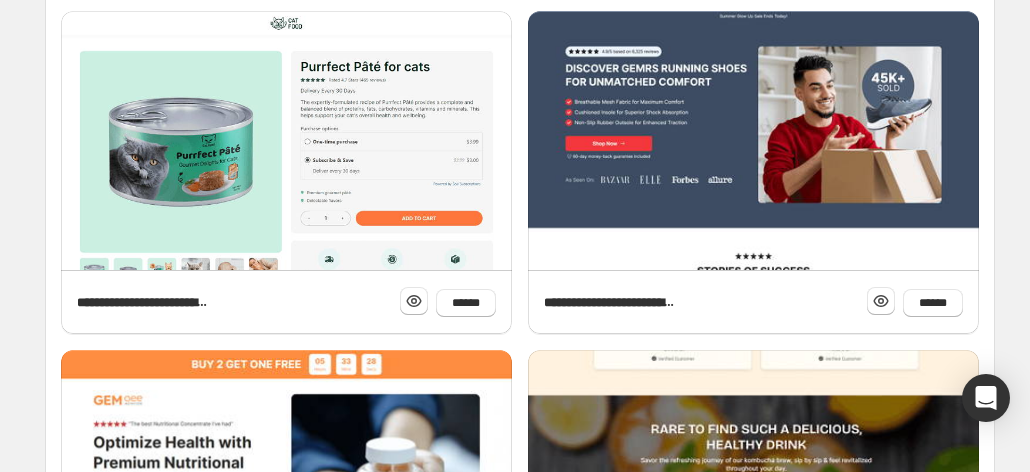 scroll, scrollTop: 947, scrollLeft: 0, axis: vertical 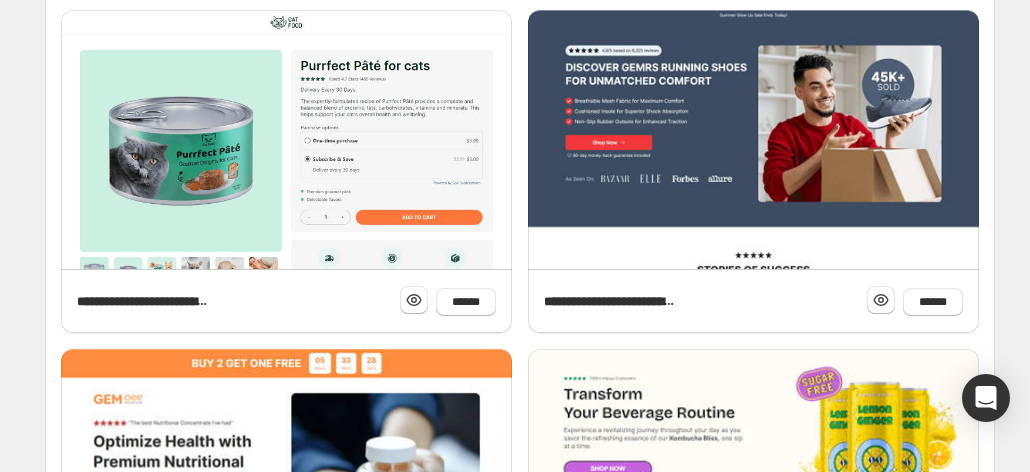 click 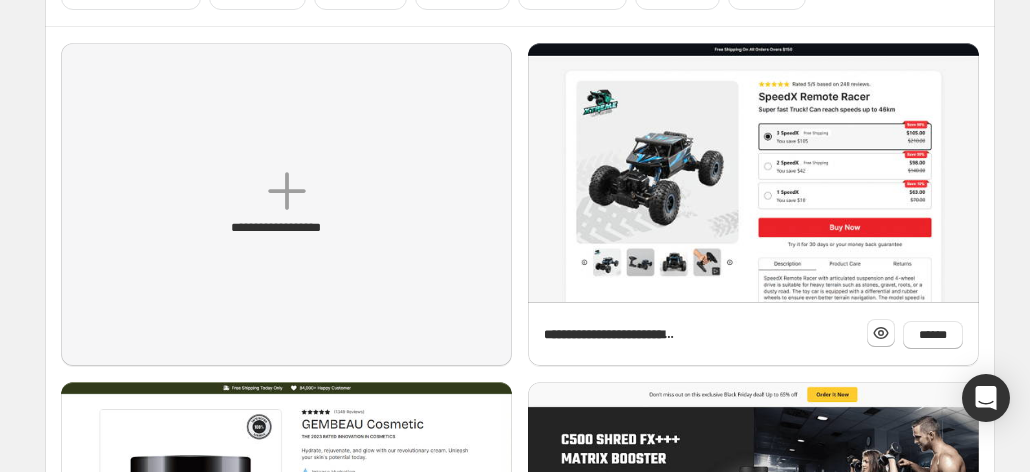 scroll, scrollTop: 237, scrollLeft: 0, axis: vertical 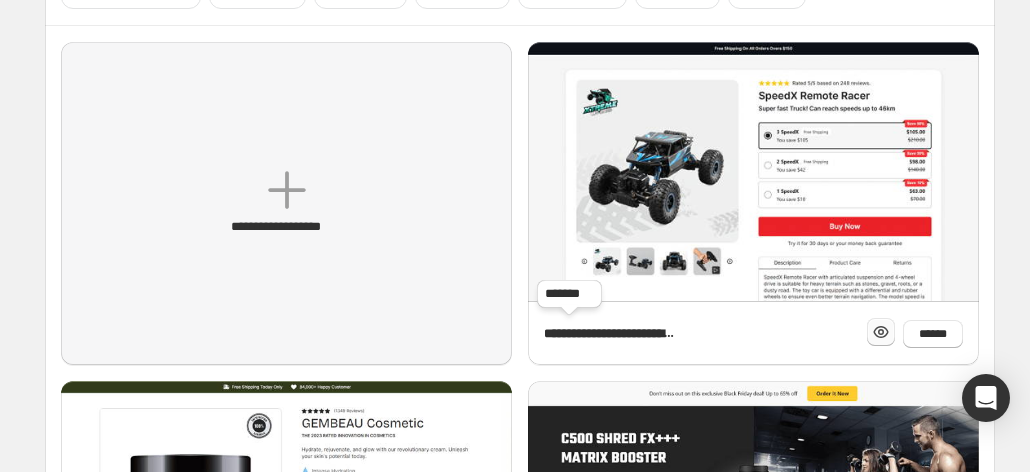 click 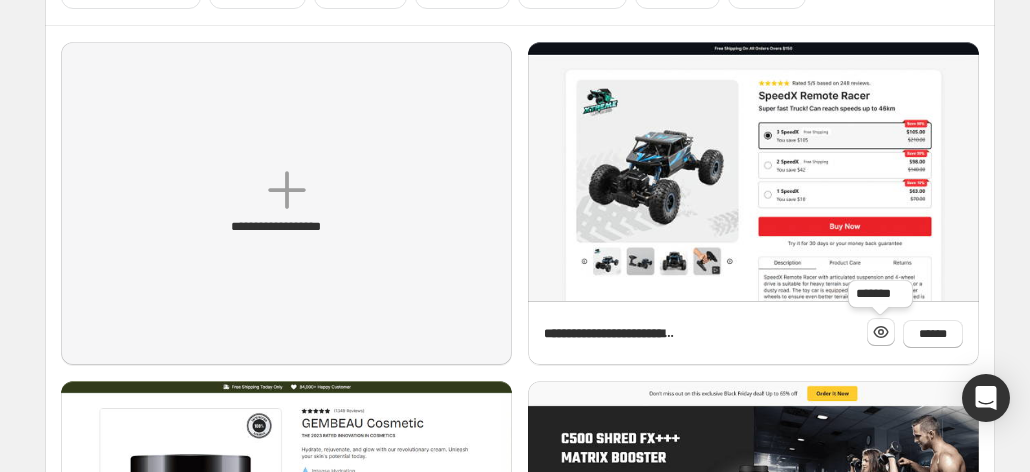 click 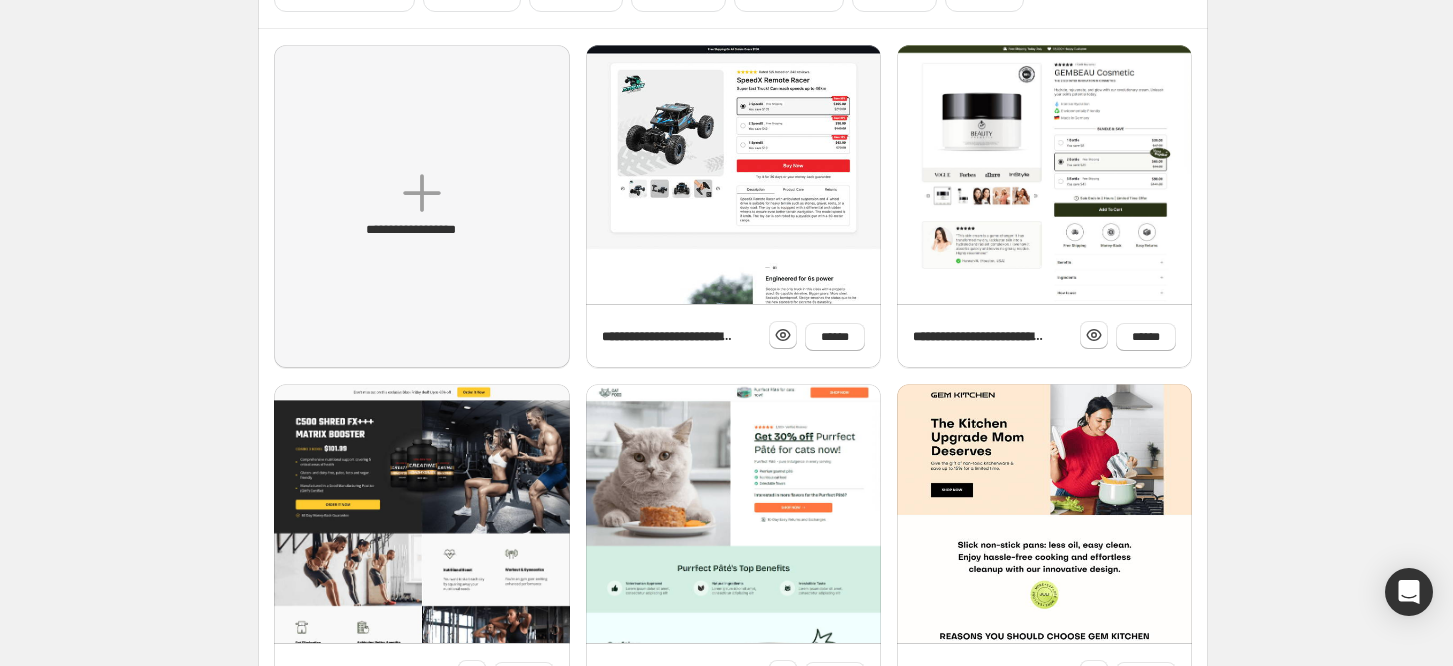 scroll, scrollTop: 0, scrollLeft: 0, axis: both 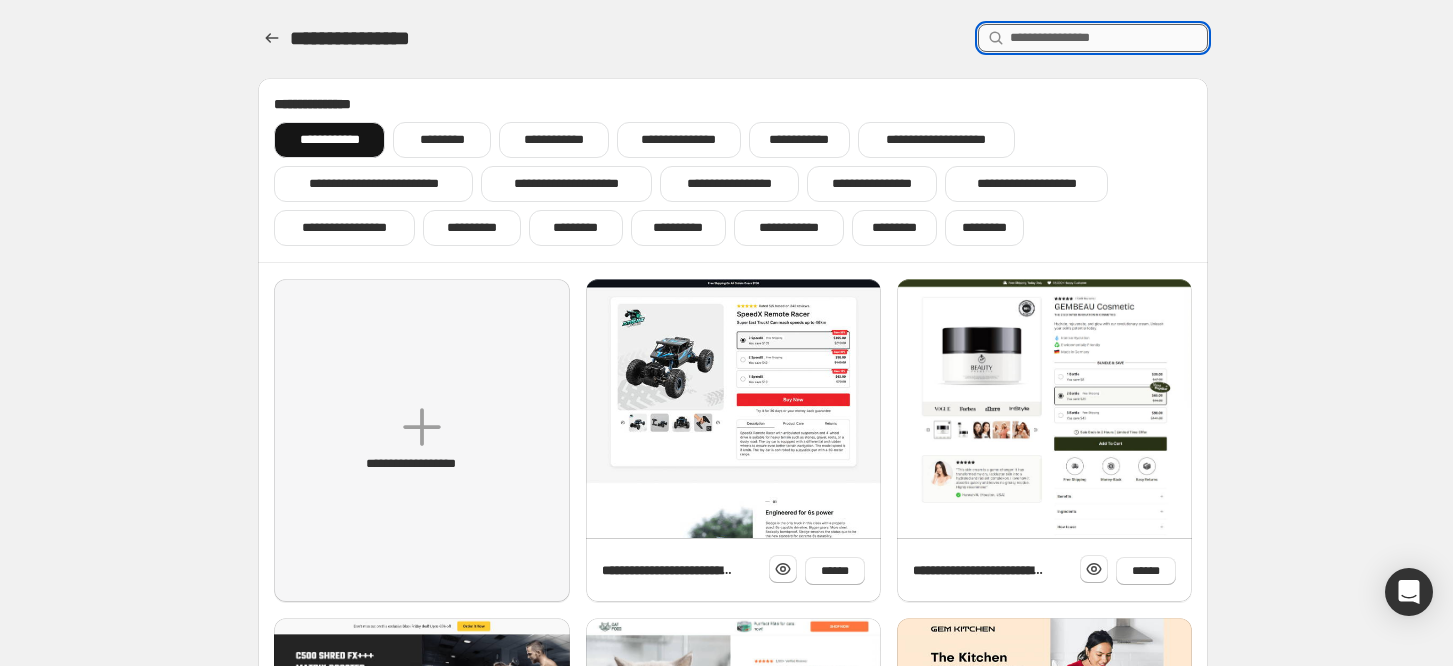 click at bounding box center (1109, 38) 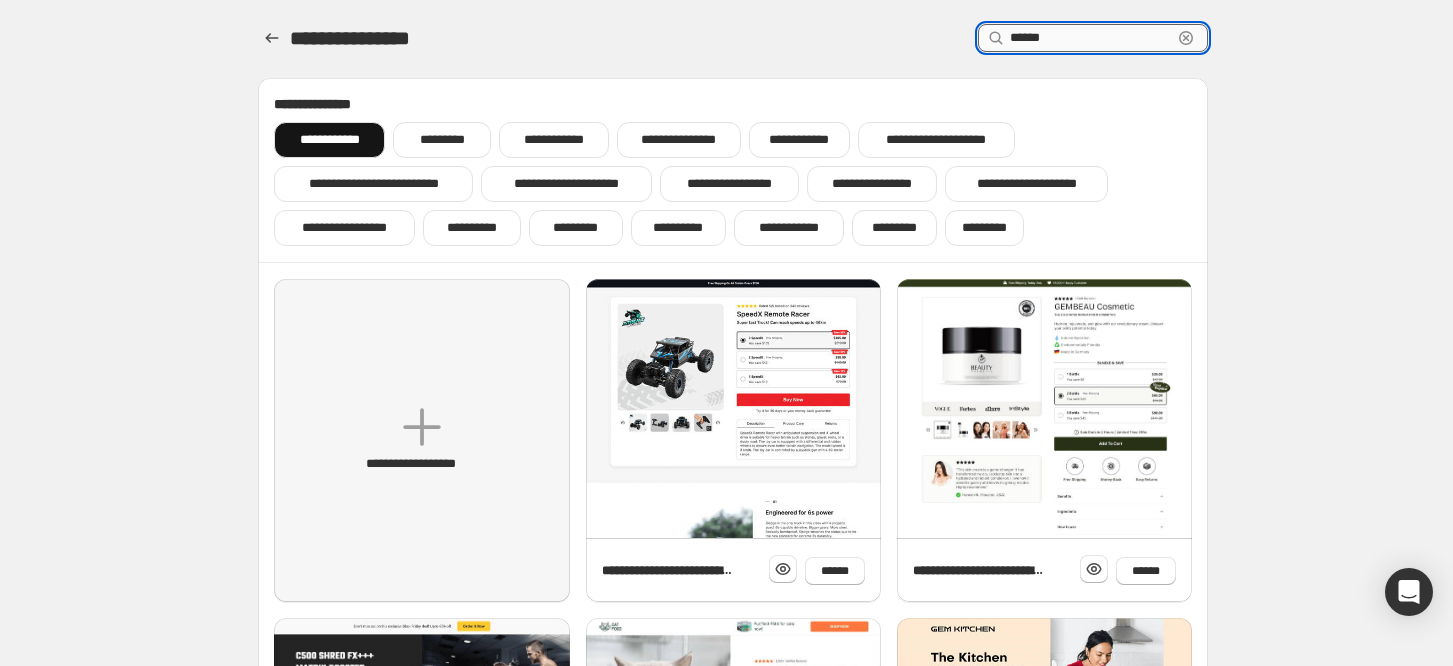 type on "******" 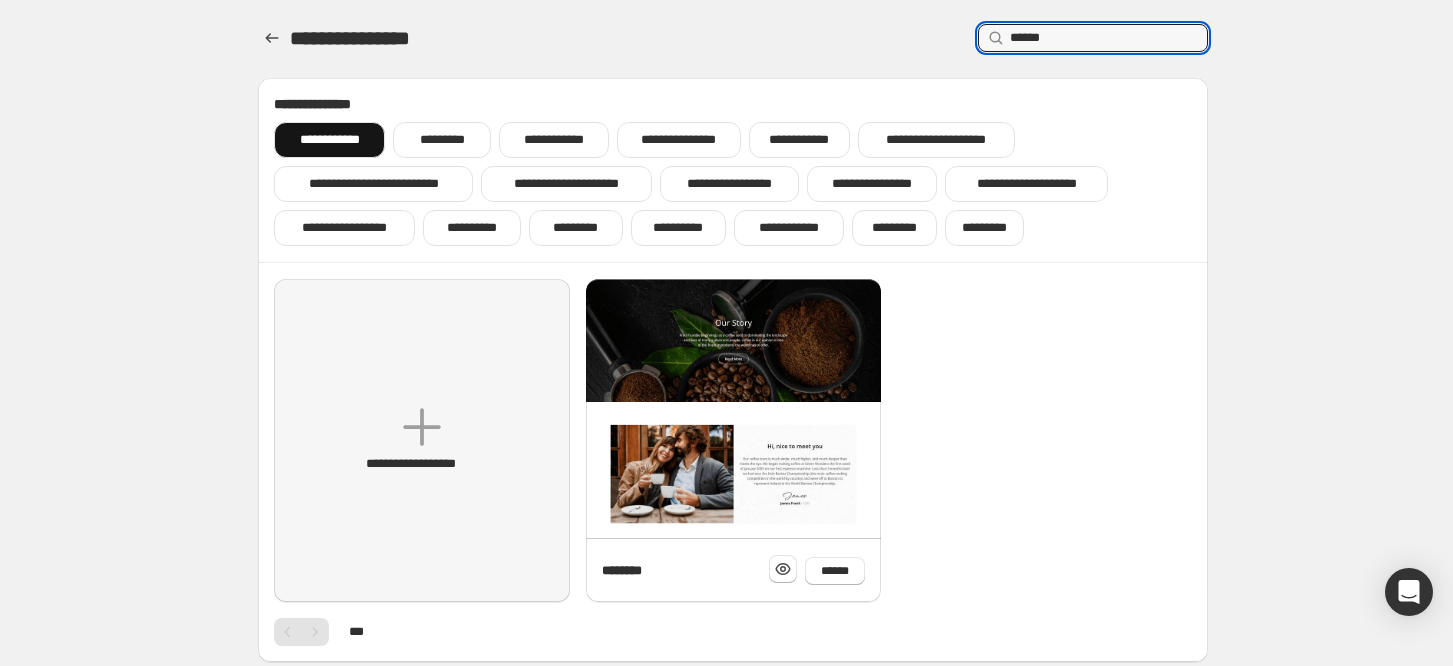 click on "****** *****" at bounding box center (1093, 38) 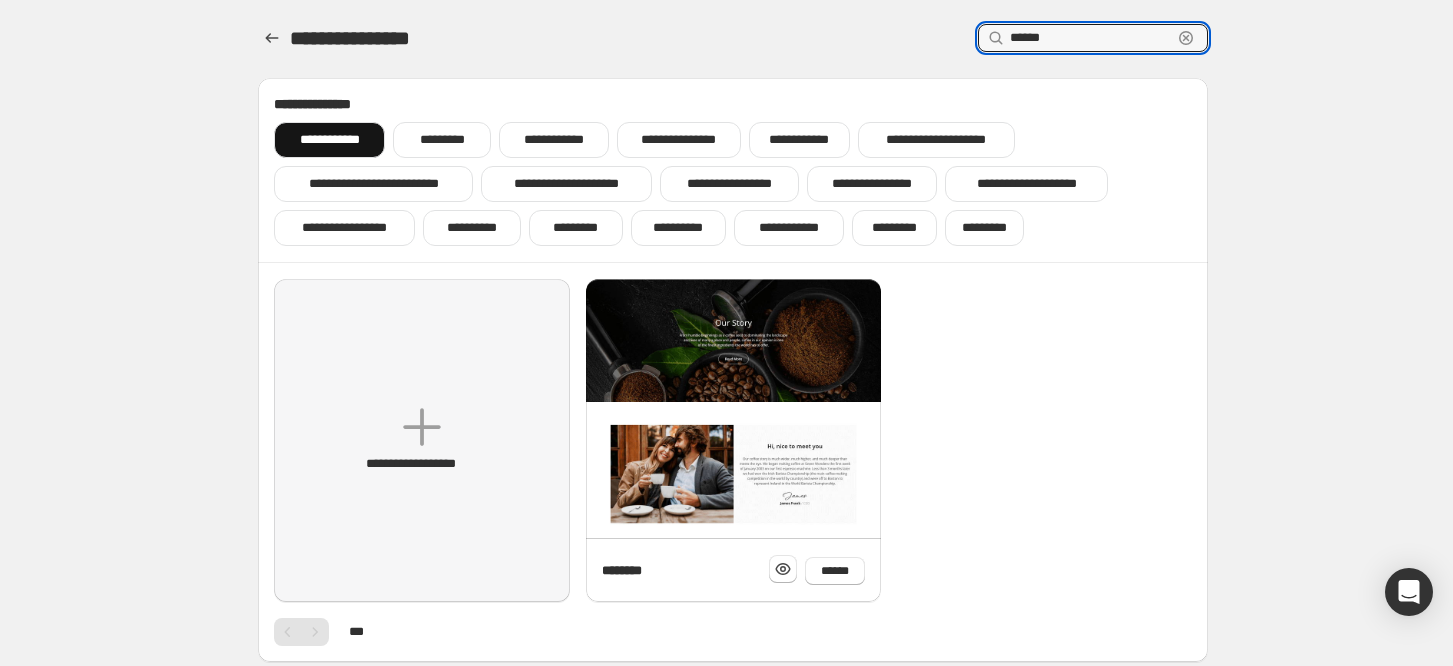 click 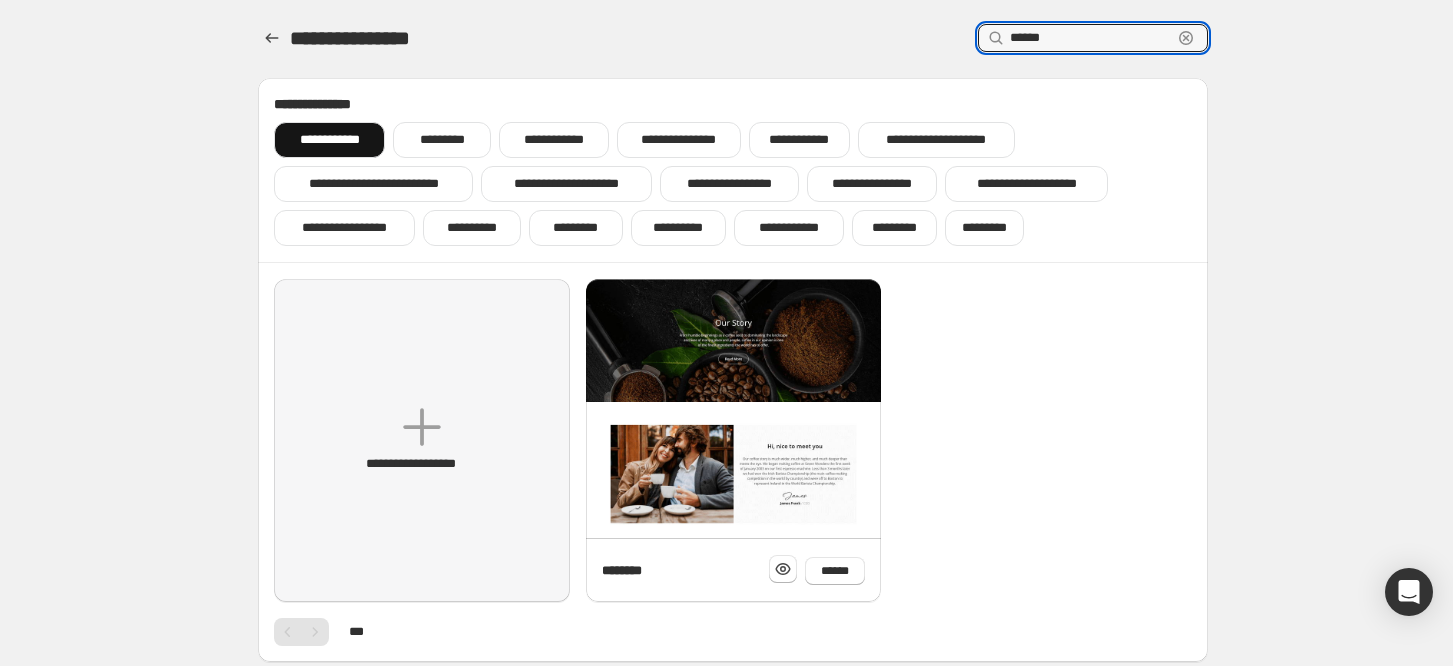 type 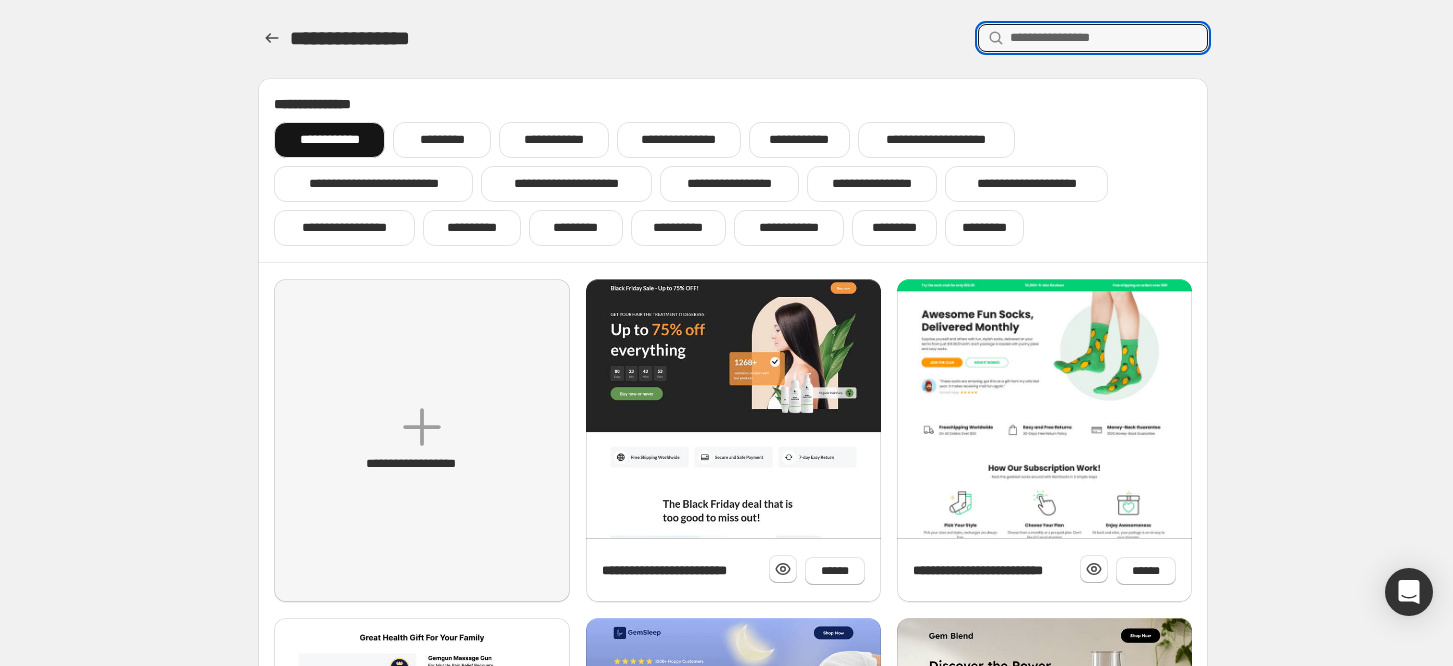 click on "**********" at bounding box center (329, 140) 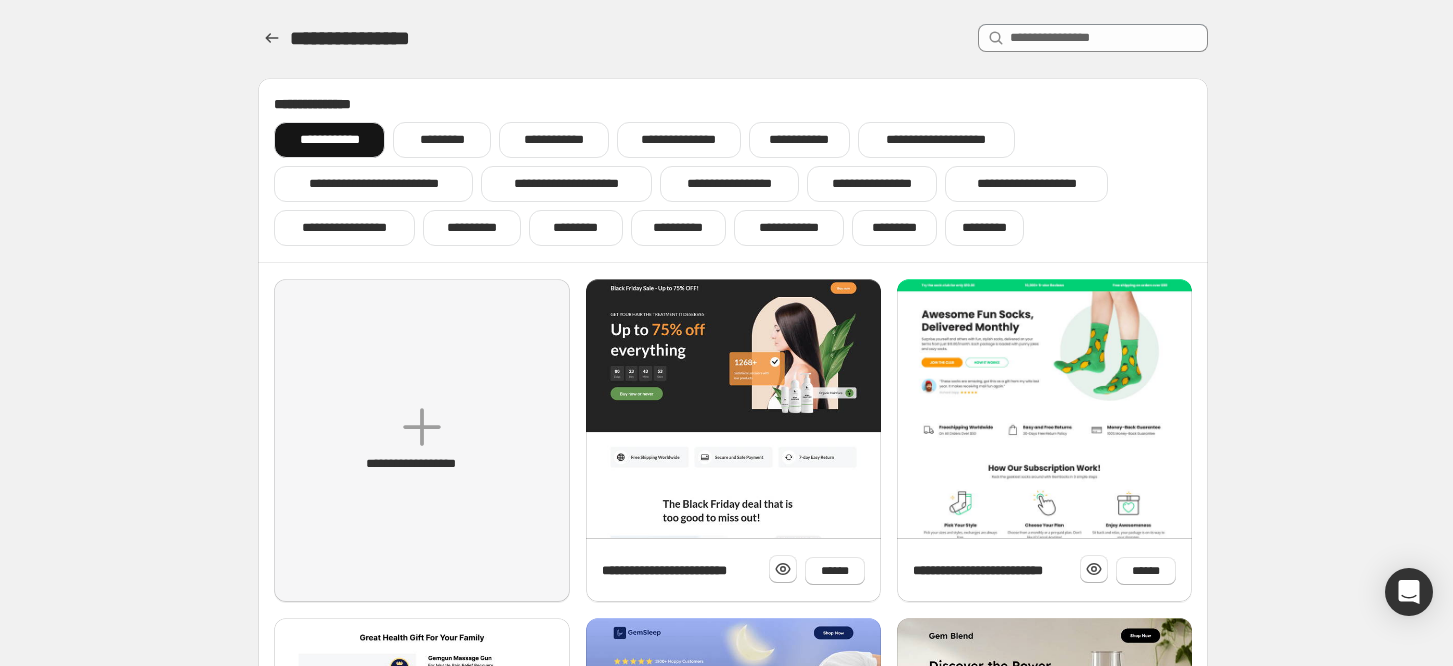 click on "**********" at bounding box center (733, 39) 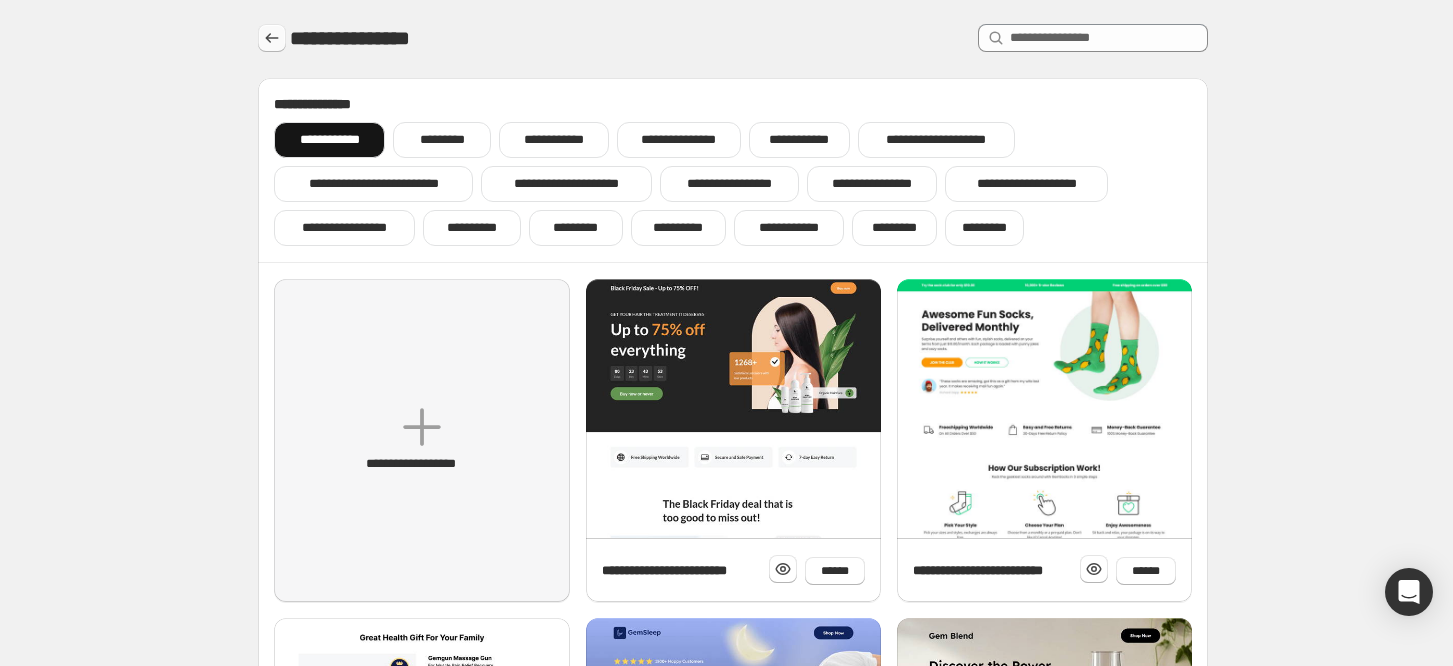 click at bounding box center [272, 38] 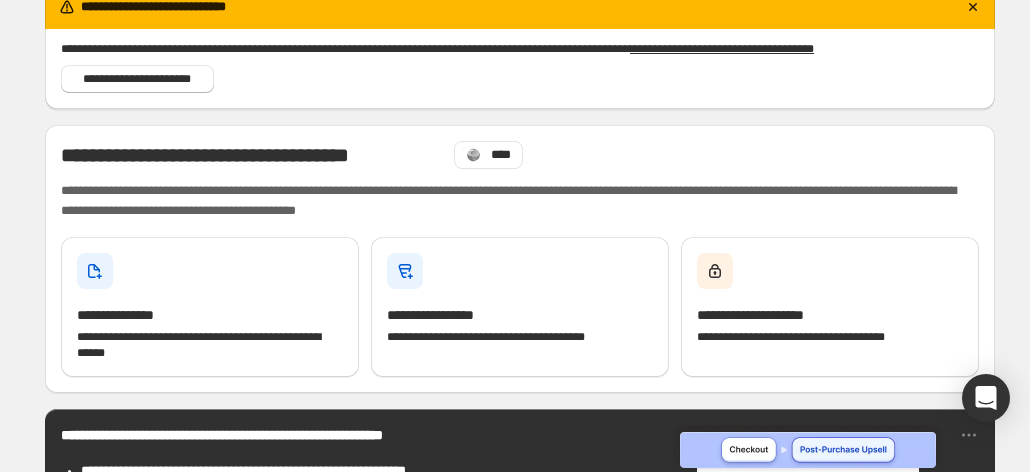 scroll, scrollTop: 192, scrollLeft: 0, axis: vertical 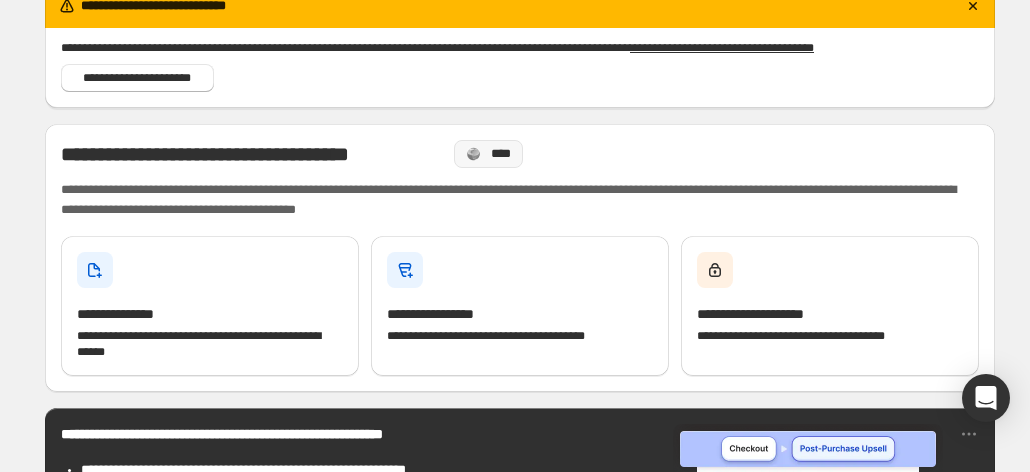 click on "****" at bounding box center (501, 154) 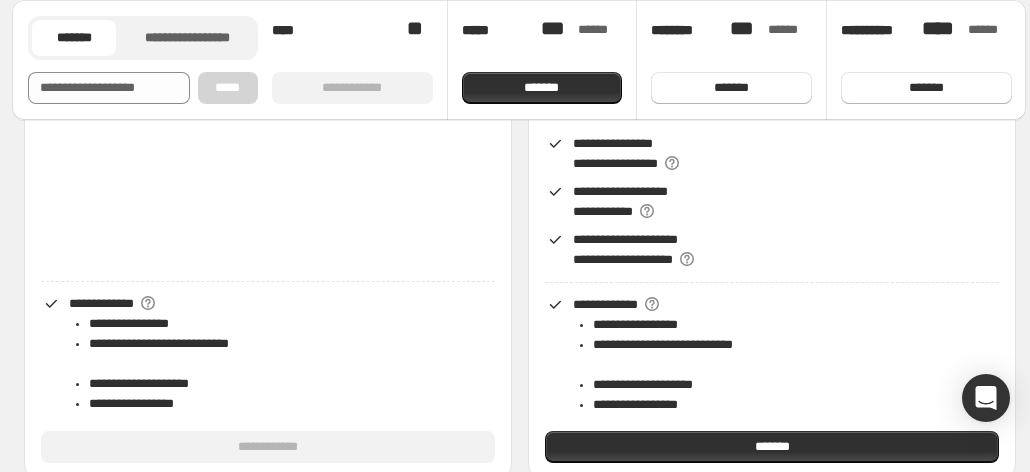 scroll, scrollTop: 446, scrollLeft: 0, axis: vertical 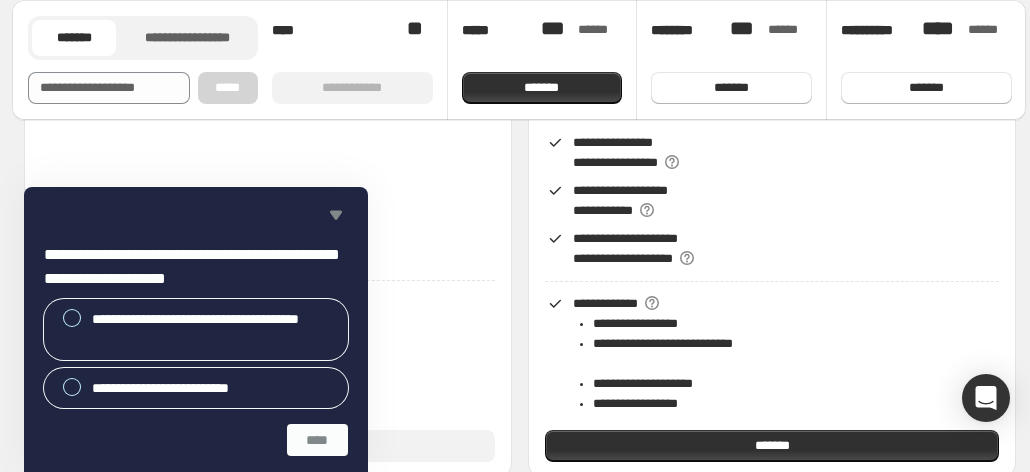 click 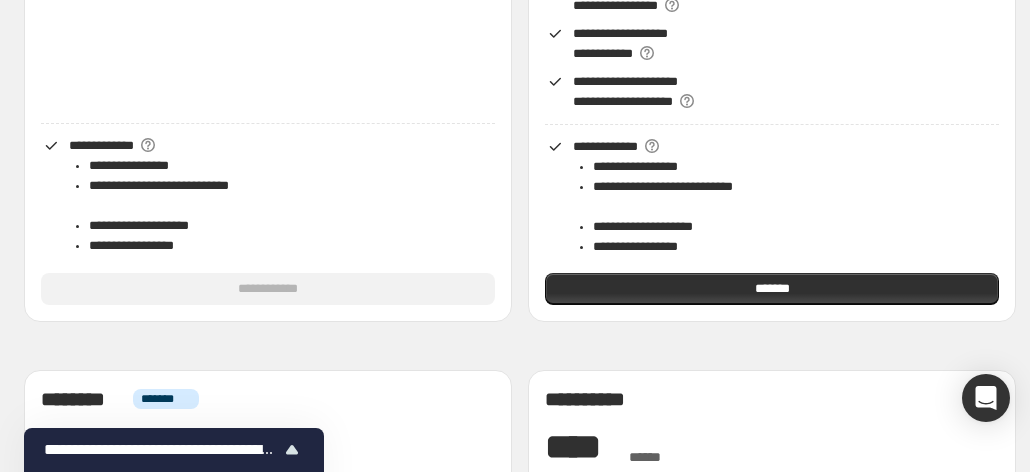 scroll, scrollTop: 0, scrollLeft: 0, axis: both 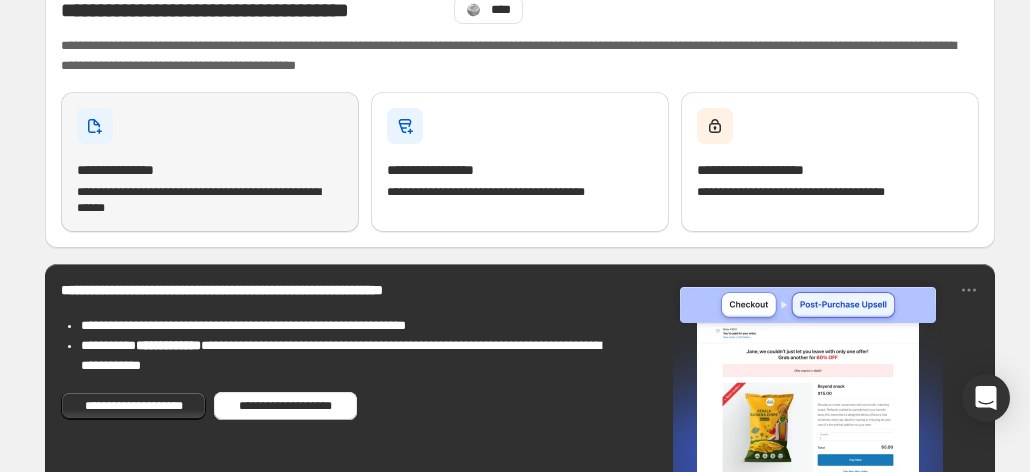 click on "**********" at bounding box center [210, 162] 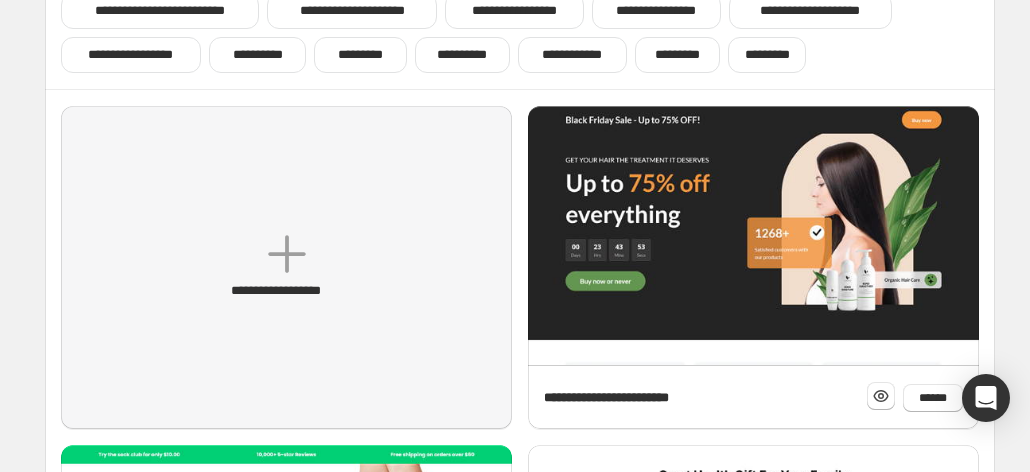 scroll, scrollTop: 174, scrollLeft: 0, axis: vertical 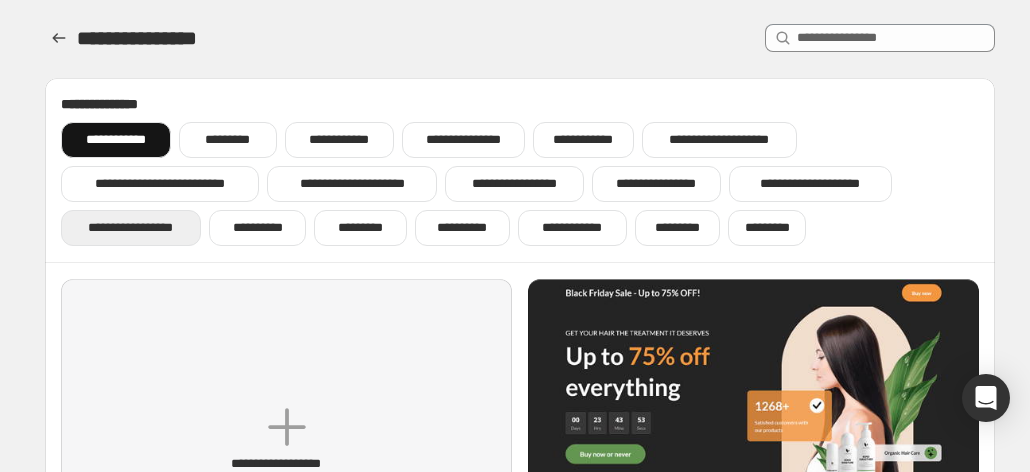 click on "**********" at bounding box center (131, 228) 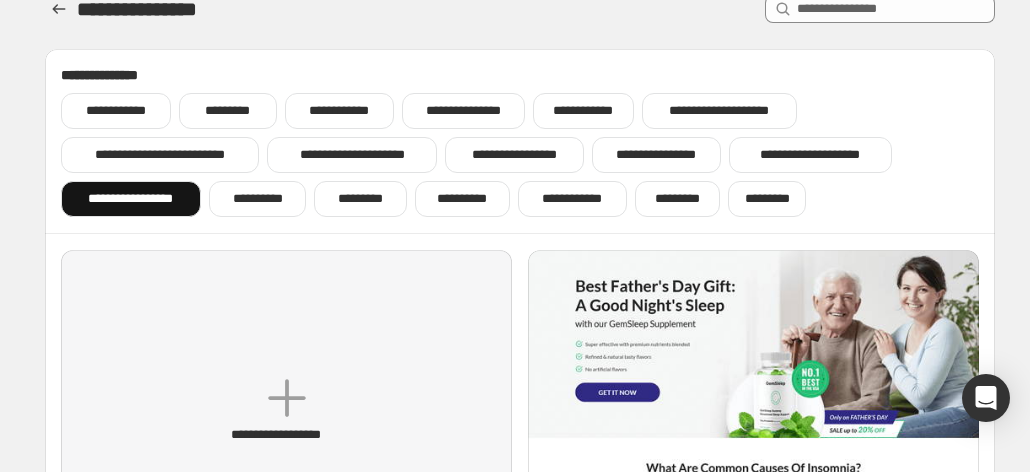 scroll, scrollTop: 0, scrollLeft: 0, axis: both 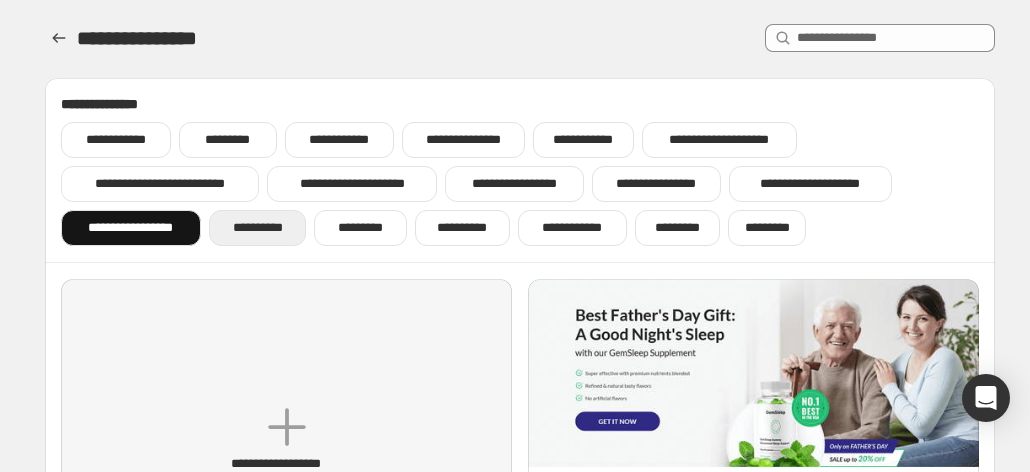 click on "**********" at bounding box center (258, 228) 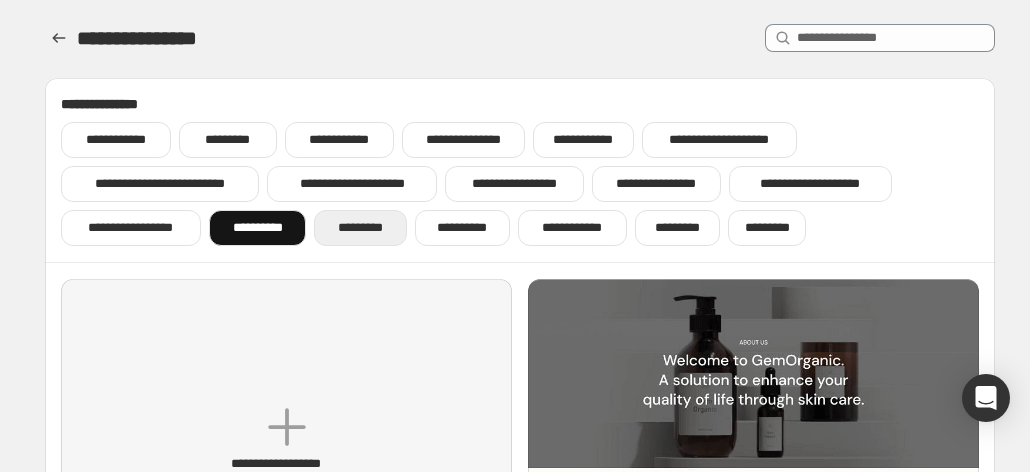 click on "*********" at bounding box center [360, 228] 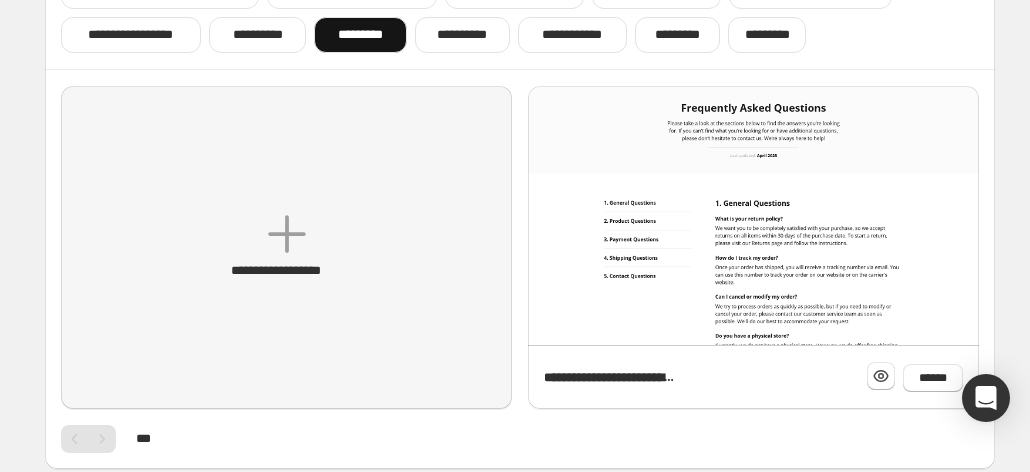 scroll, scrollTop: 0, scrollLeft: 0, axis: both 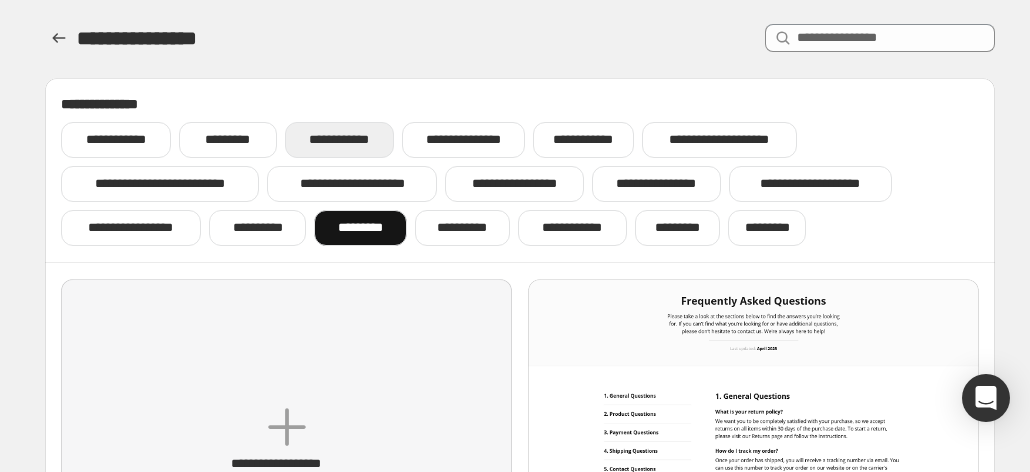 click on "**********" at bounding box center (339, 140) 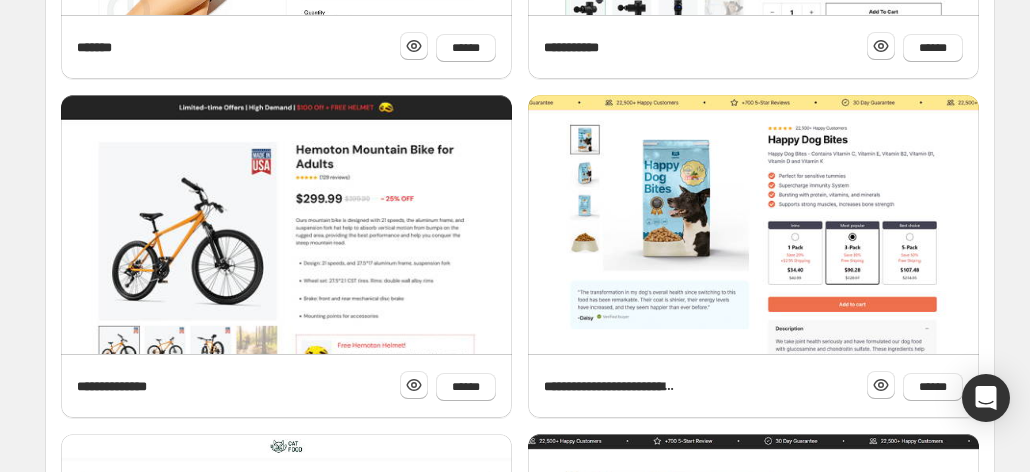 scroll, scrollTop: 968, scrollLeft: 0, axis: vertical 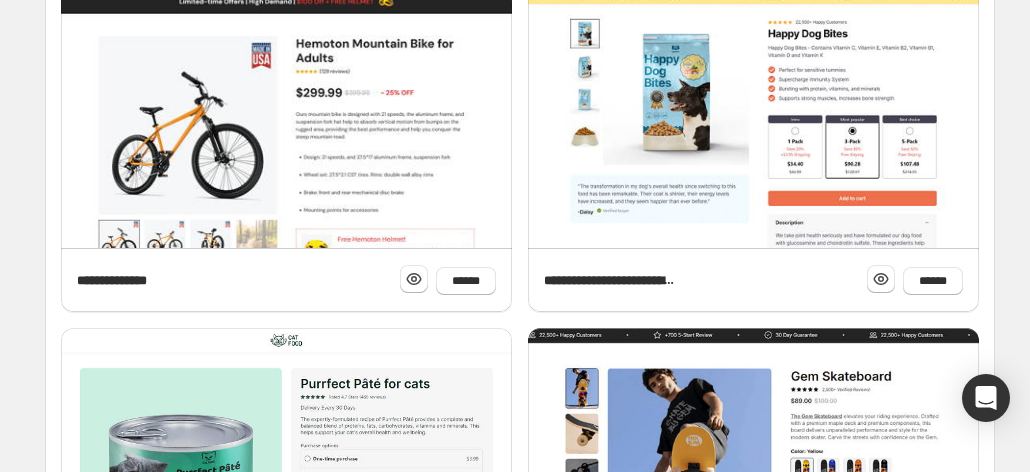 click 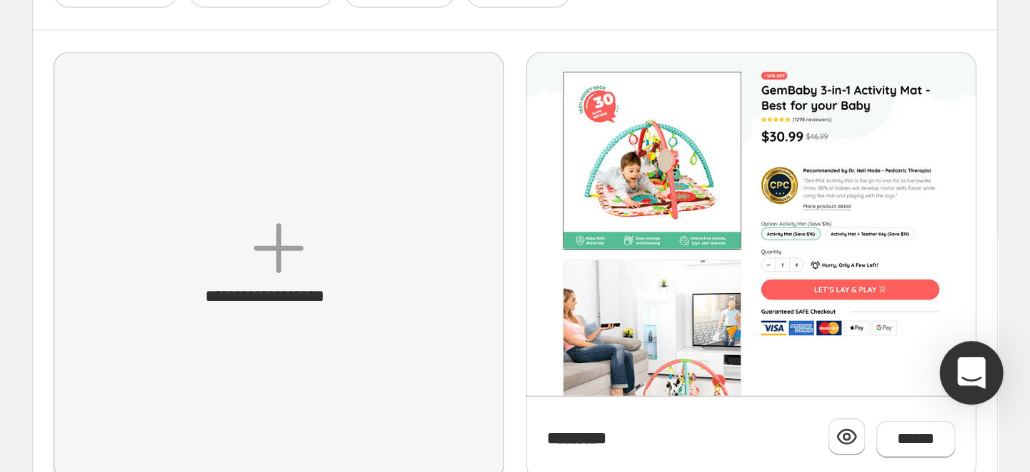 scroll, scrollTop: 0, scrollLeft: 0, axis: both 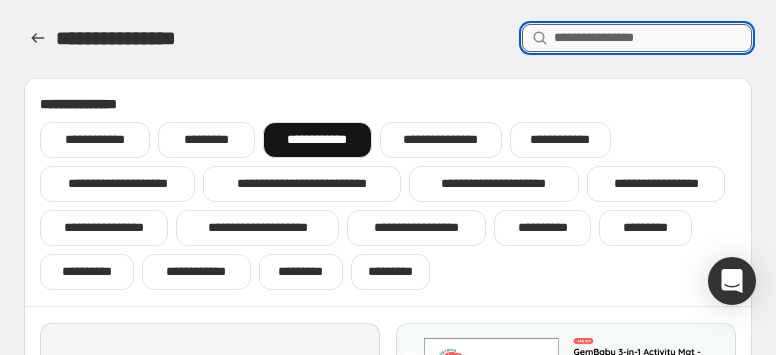 click at bounding box center (653, 38) 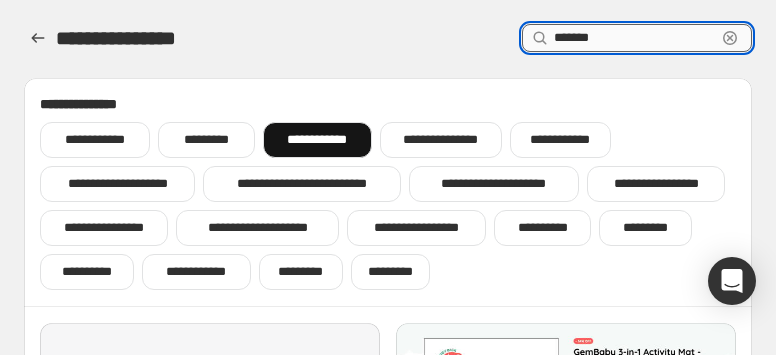 type on "*******" 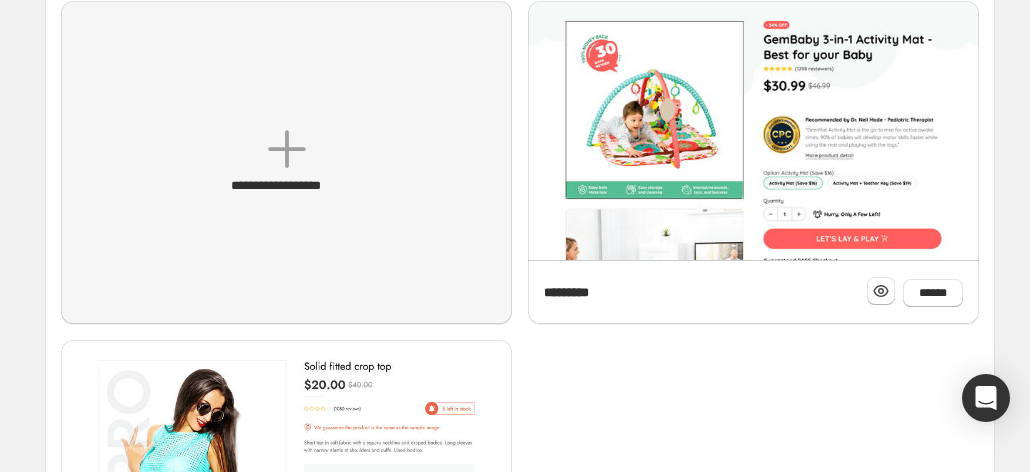 scroll, scrollTop: 0, scrollLeft: 0, axis: both 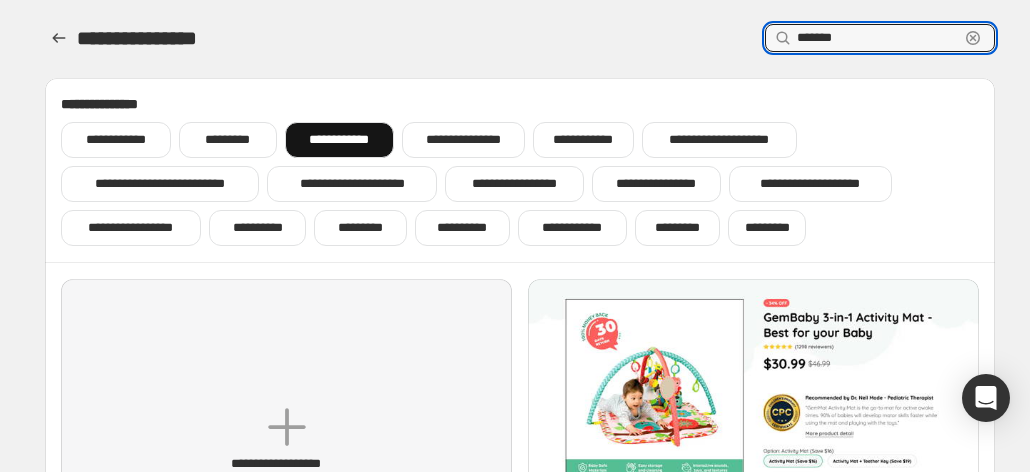 click 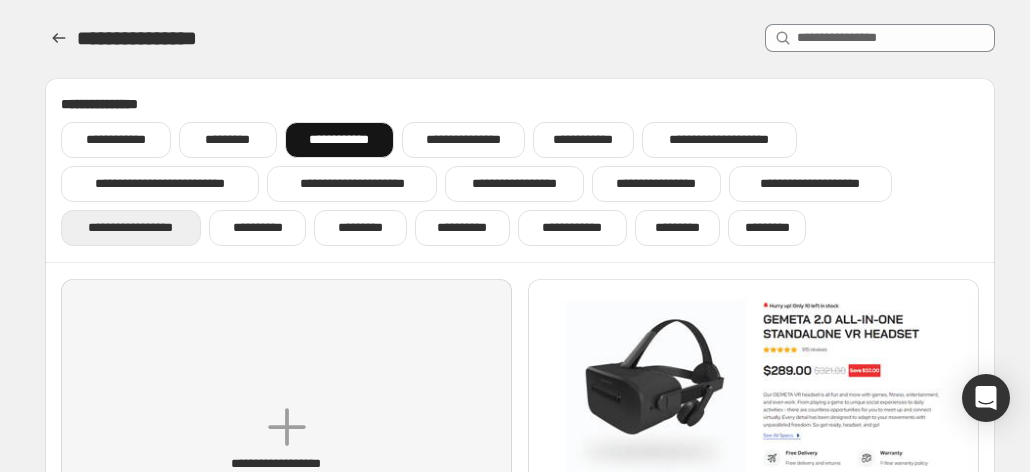 click on "**********" at bounding box center [131, 228] 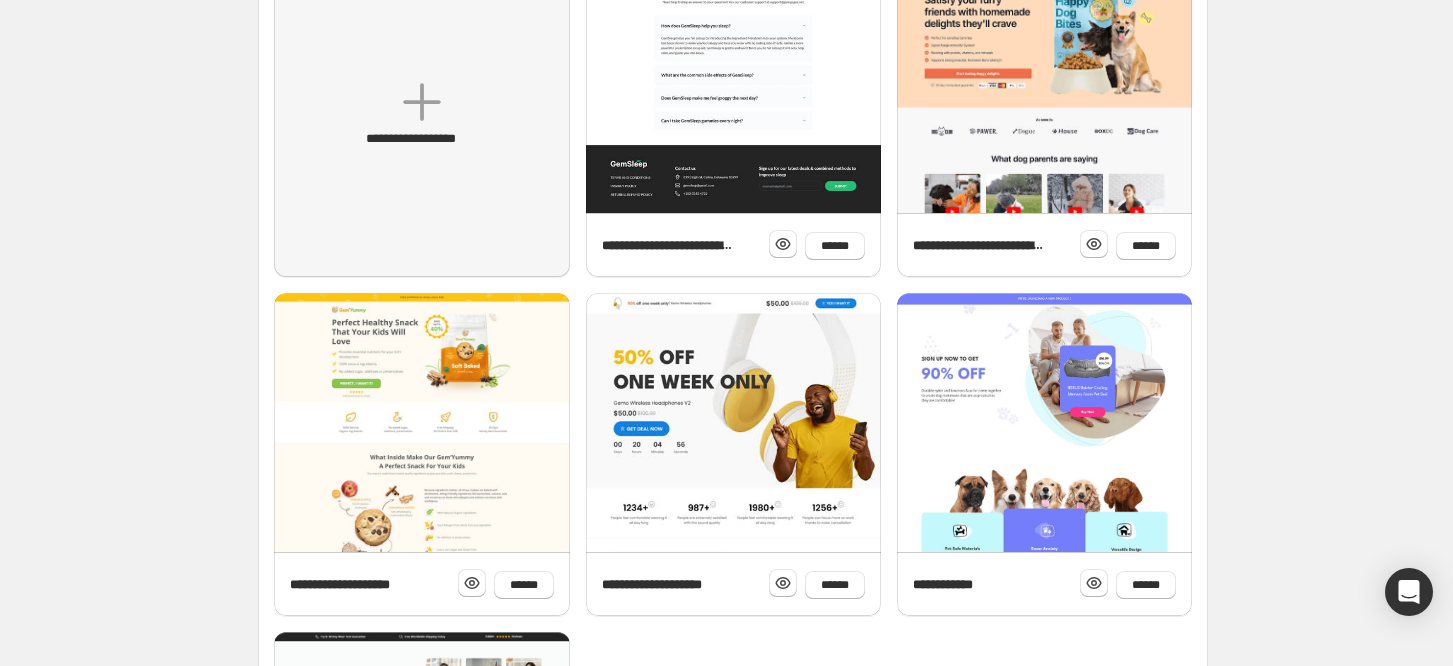 scroll, scrollTop: 0, scrollLeft: 0, axis: both 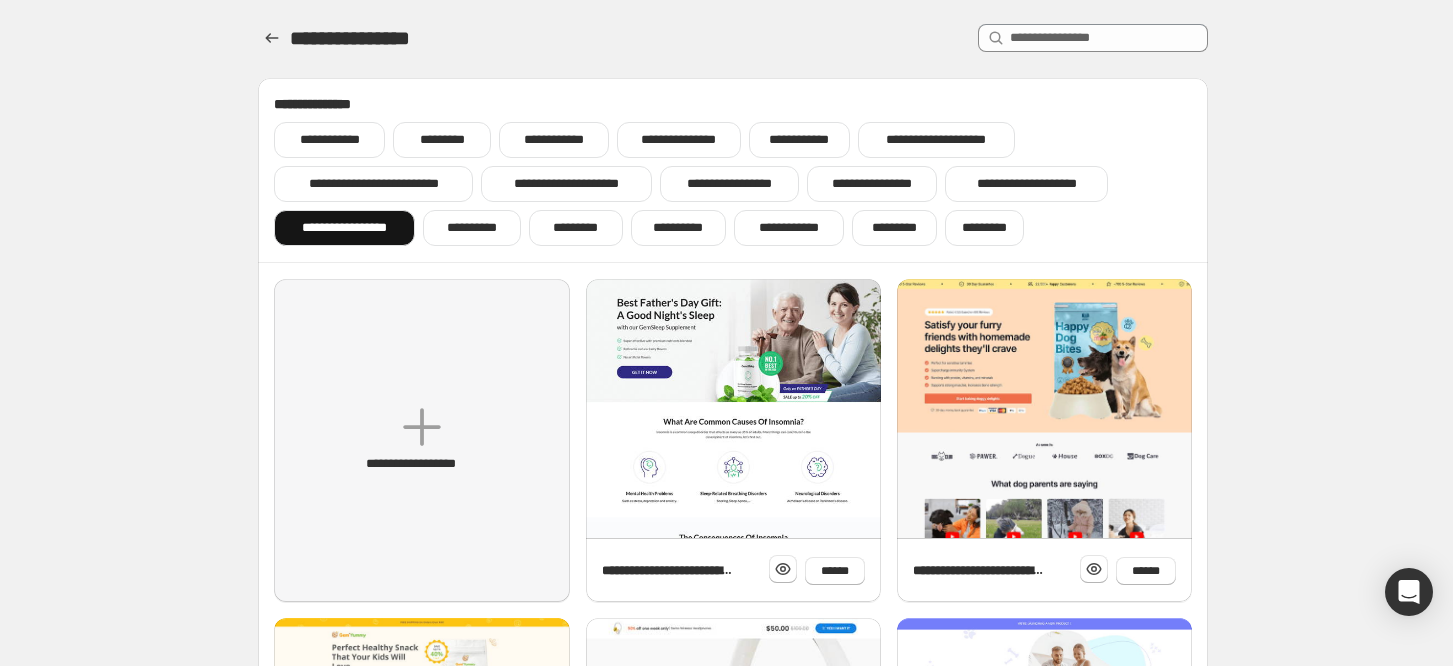 click on "**********" at bounding box center [733, 170] 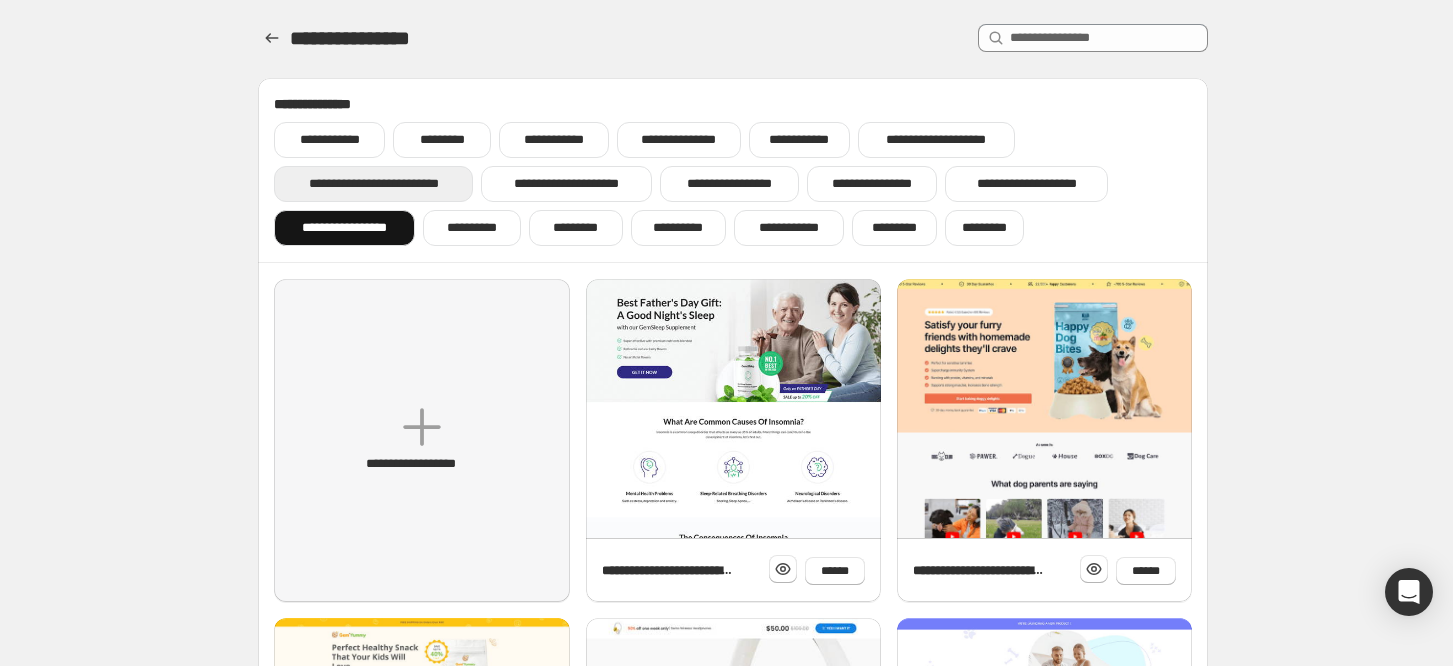 click on "**********" at bounding box center (373, 184) 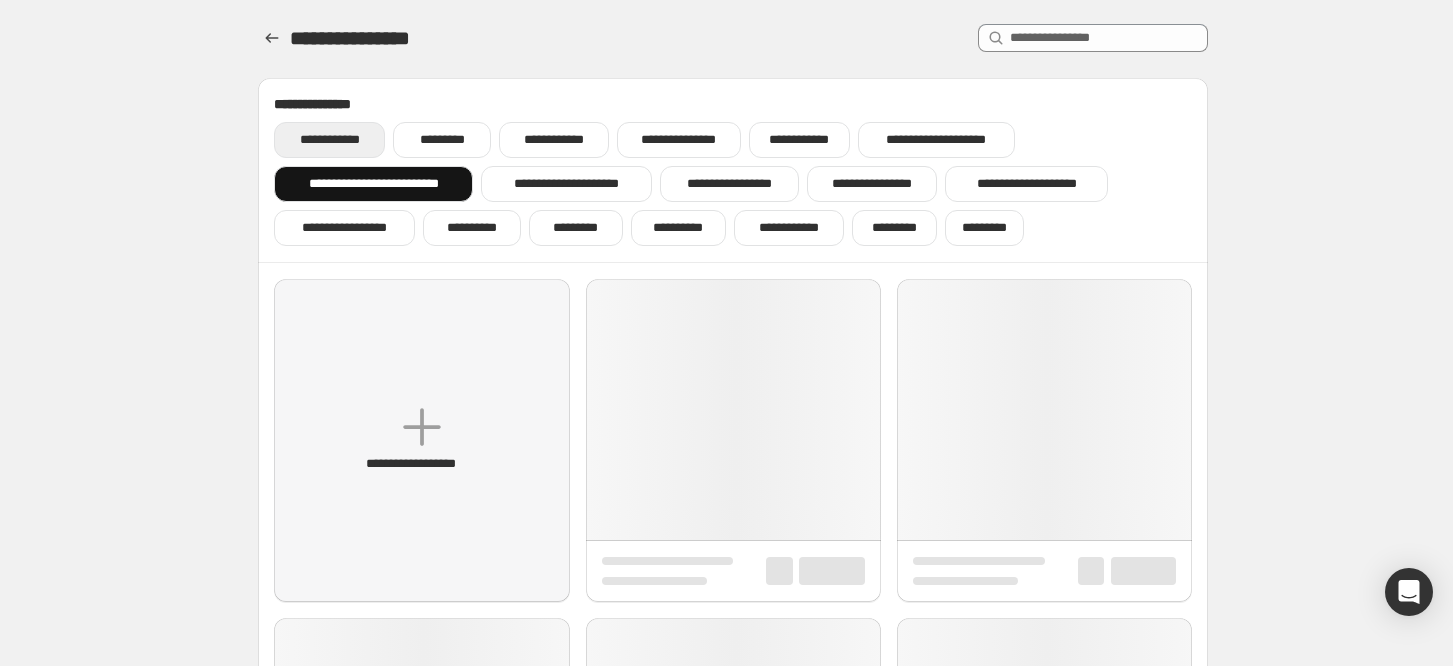 click on "**********" at bounding box center (329, 140) 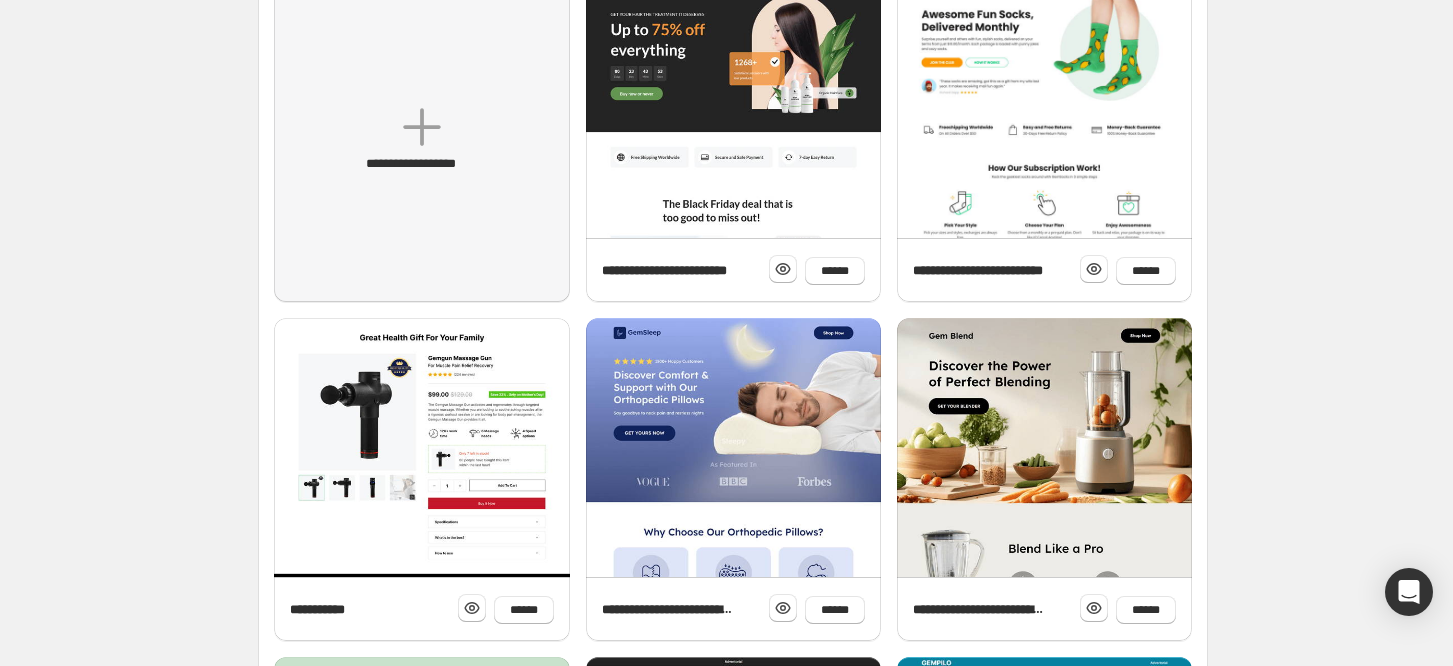 scroll, scrollTop: 302, scrollLeft: 0, axis: vertical 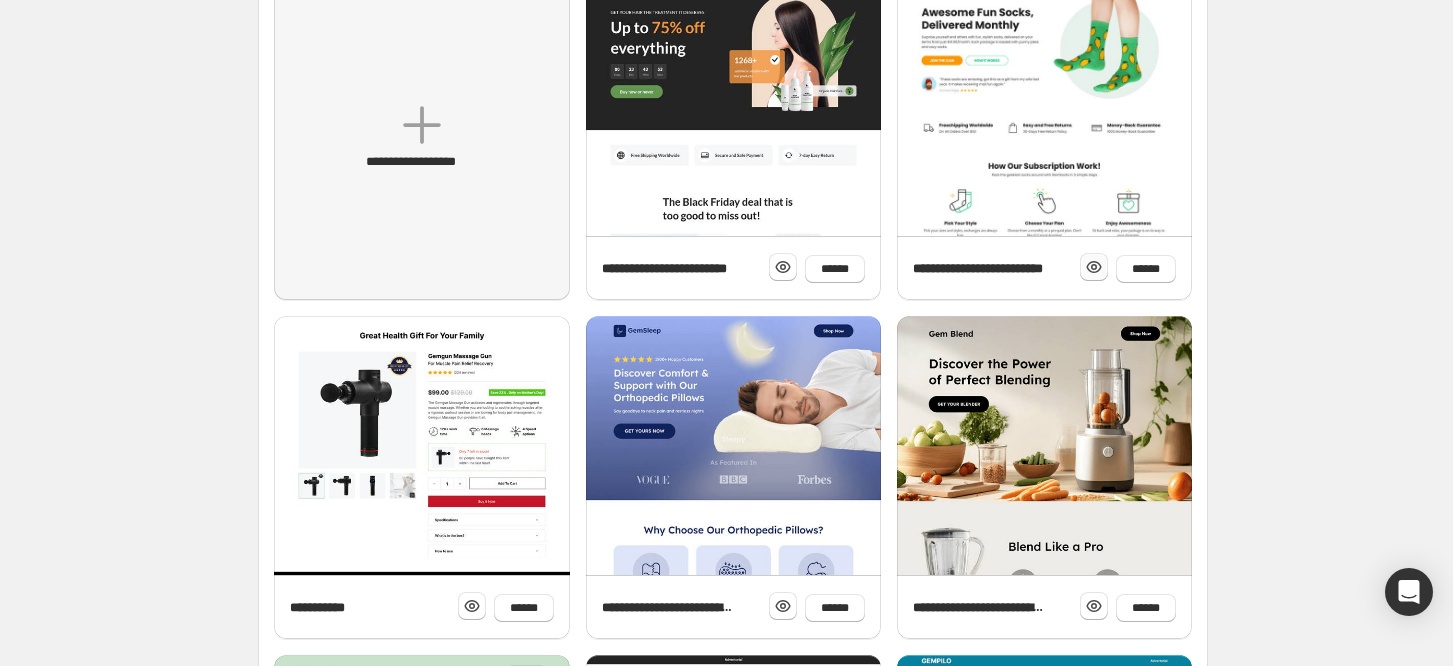 click 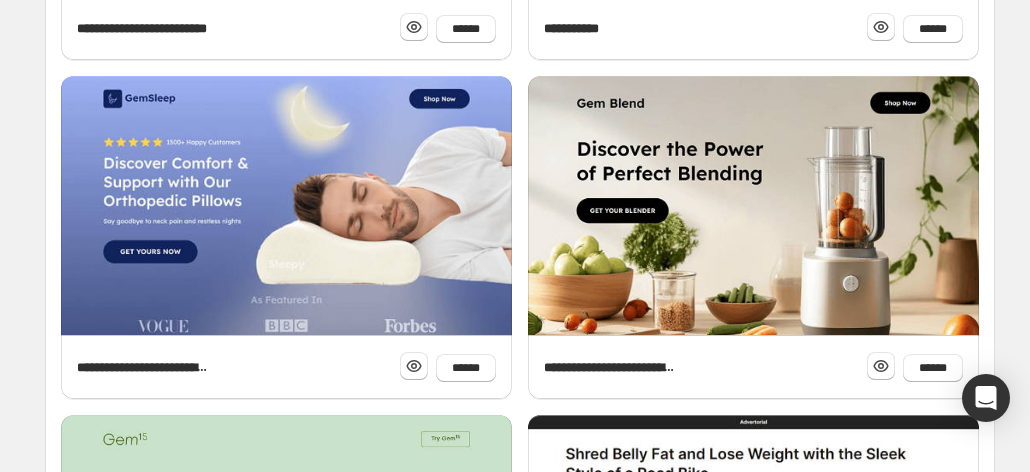 scroll, scrollTop: 882, scrollLeft: 0, axis: vertical 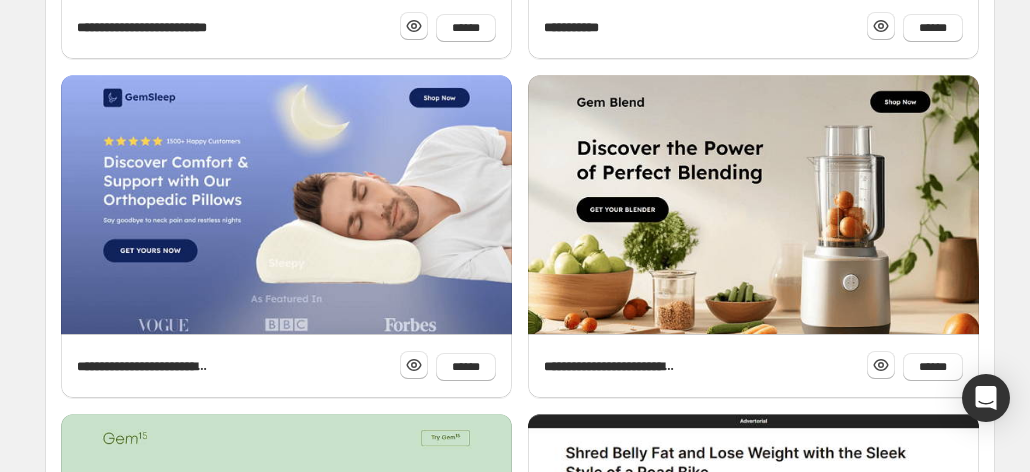 click 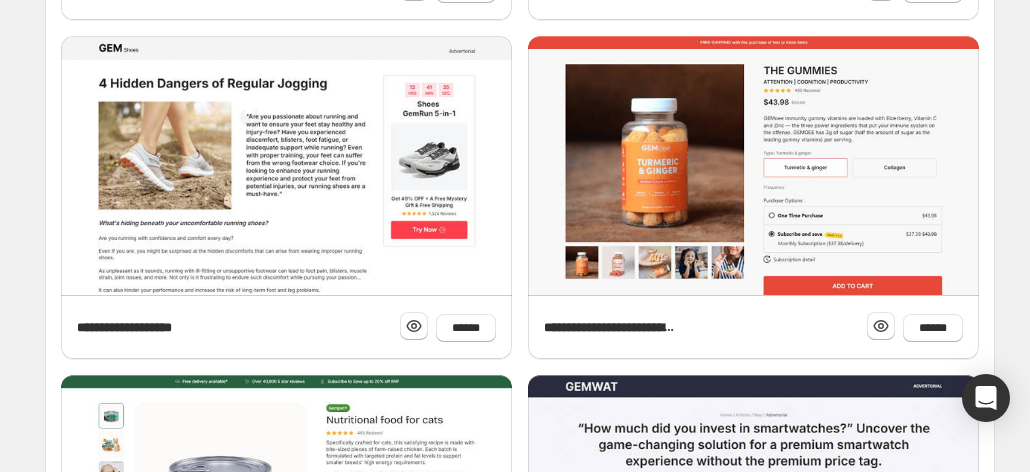 scroll, scrollTop: 922, scrollLeft: 0, axis: vertical 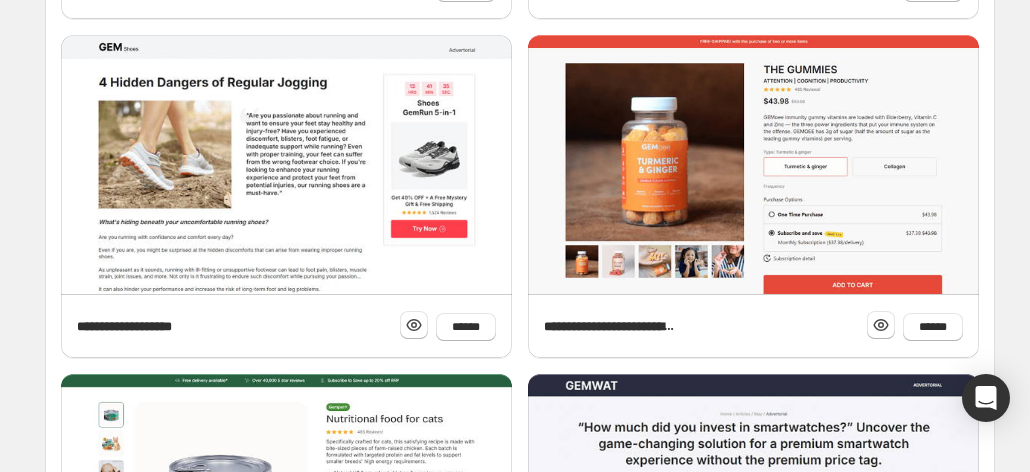 click 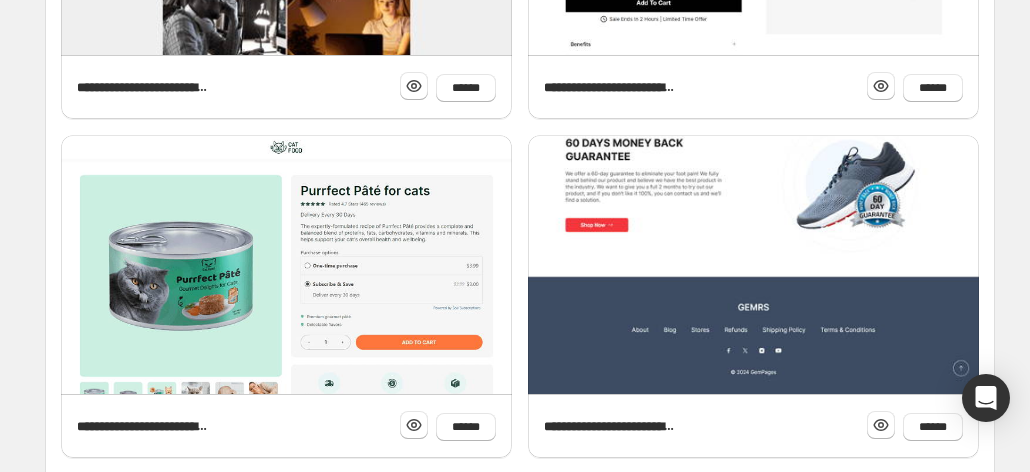 scroll, scrollTop: 968, scrollLeft: 0, axis: vertical 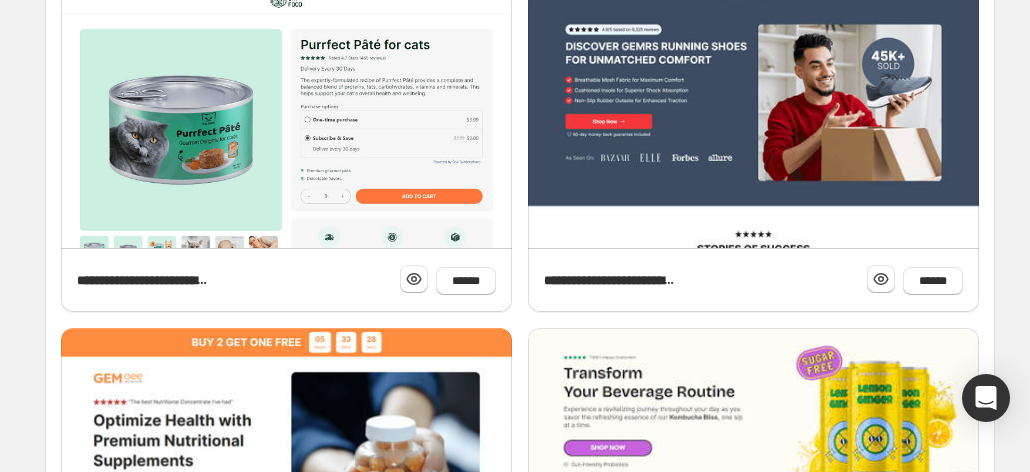 click 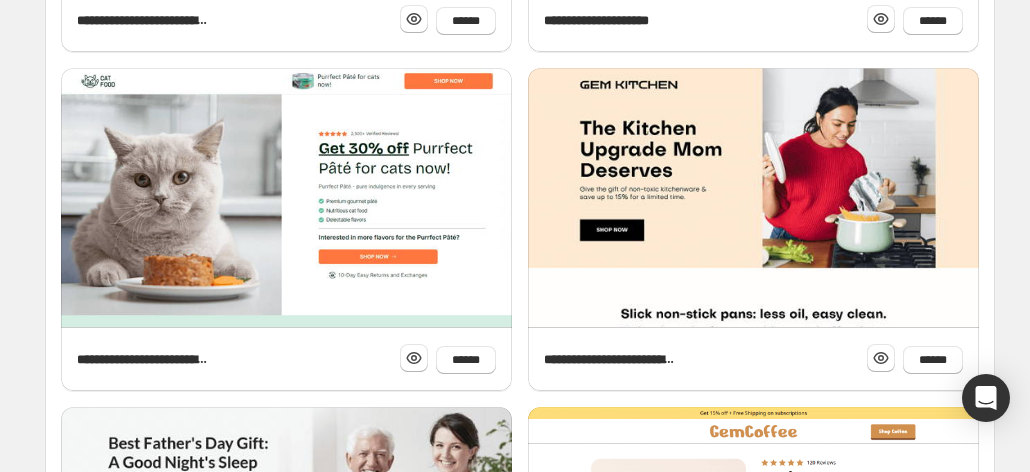 scroll, scrollTop: 968, scrollLeft: 0, axis: vertical 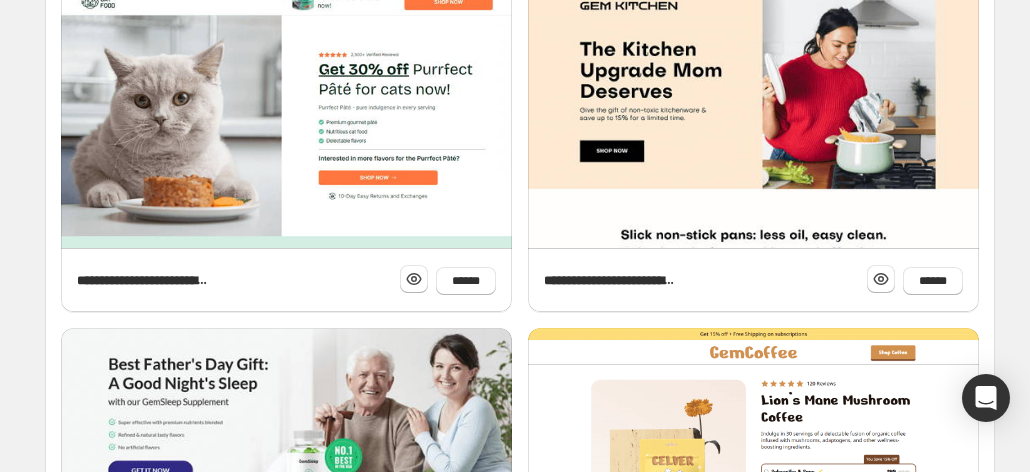 click at bounding box center [102, 1020] 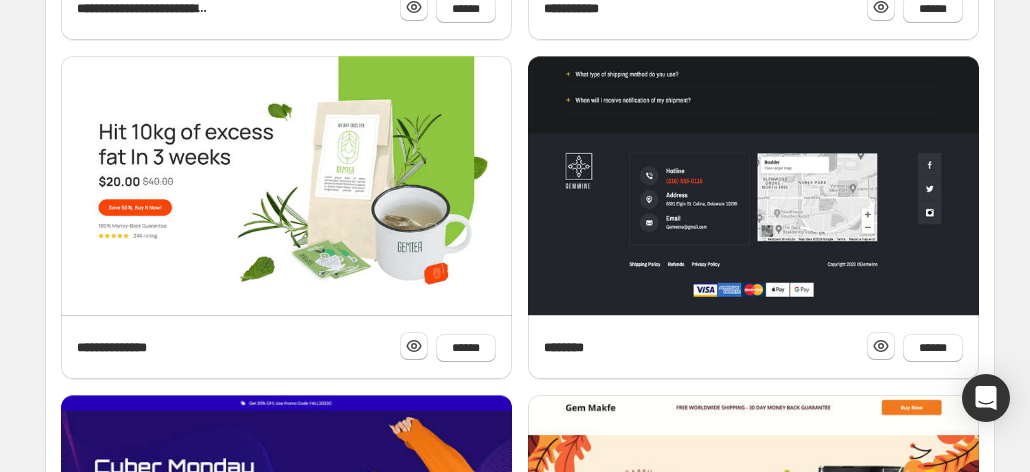 scroll, scrollTop: 902, scrollLeft: 0, axis: vertical 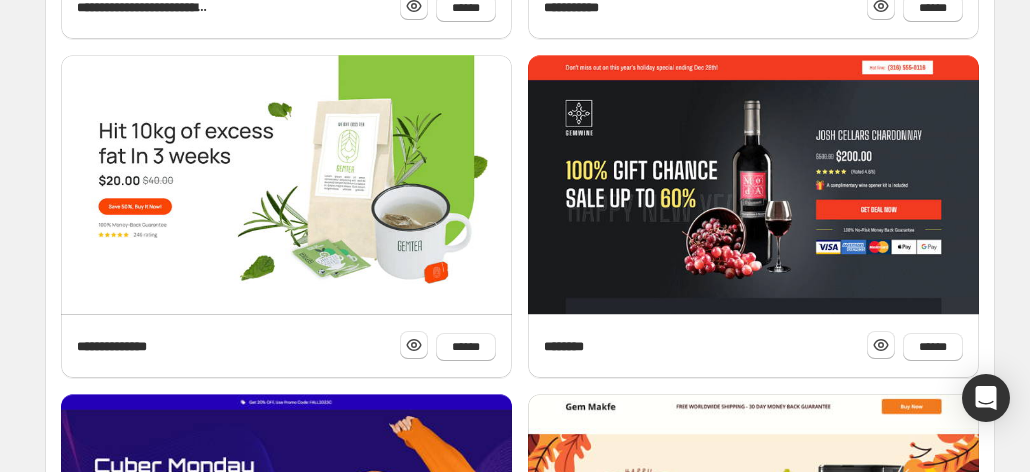 click 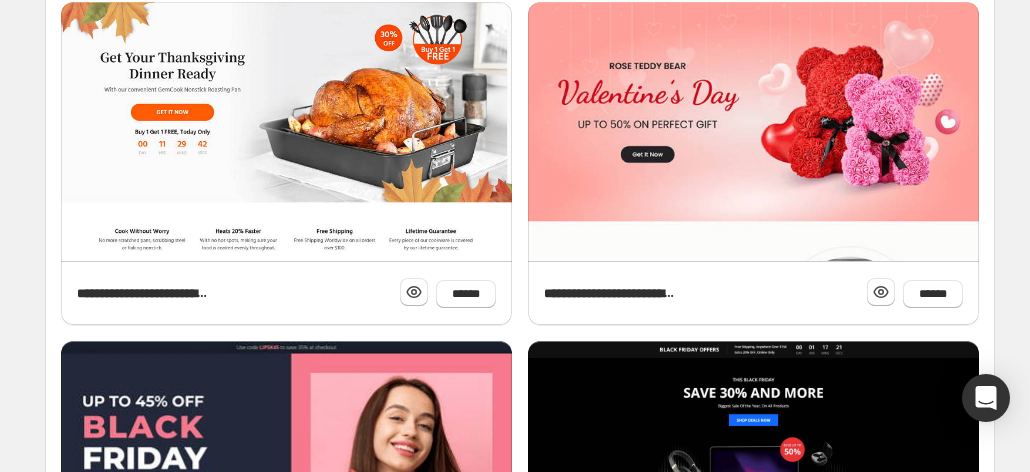 scroll, scrollTop: 968, scrollLeft: 0, axis: vertical 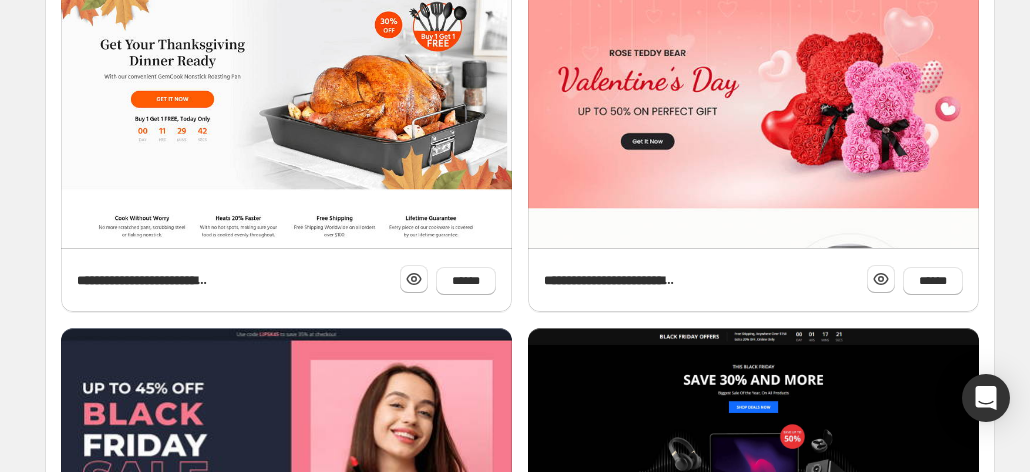 click 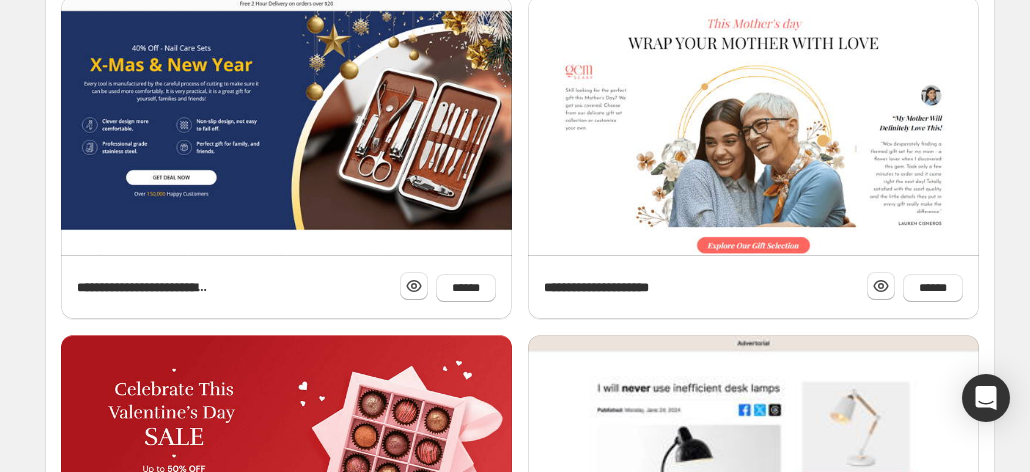 scroll, scrollTop: 968, scrollLeft: 0, axis: vertical 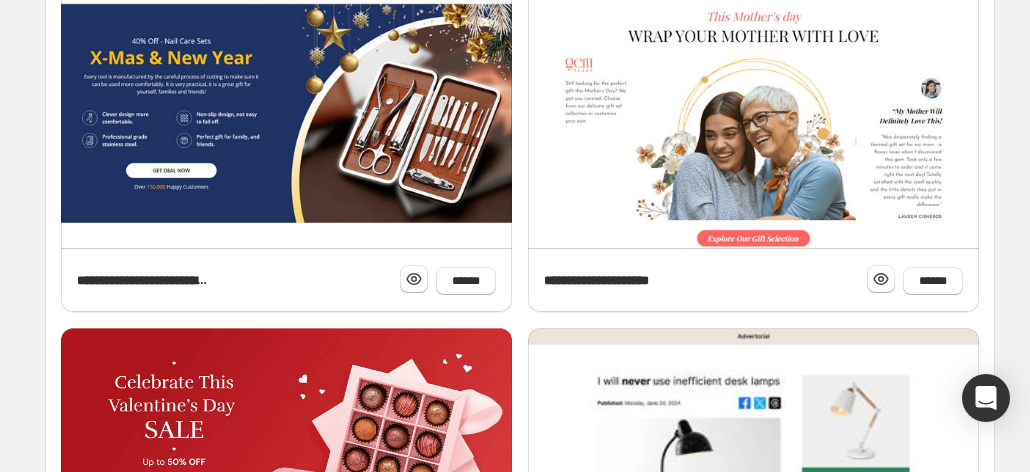 click 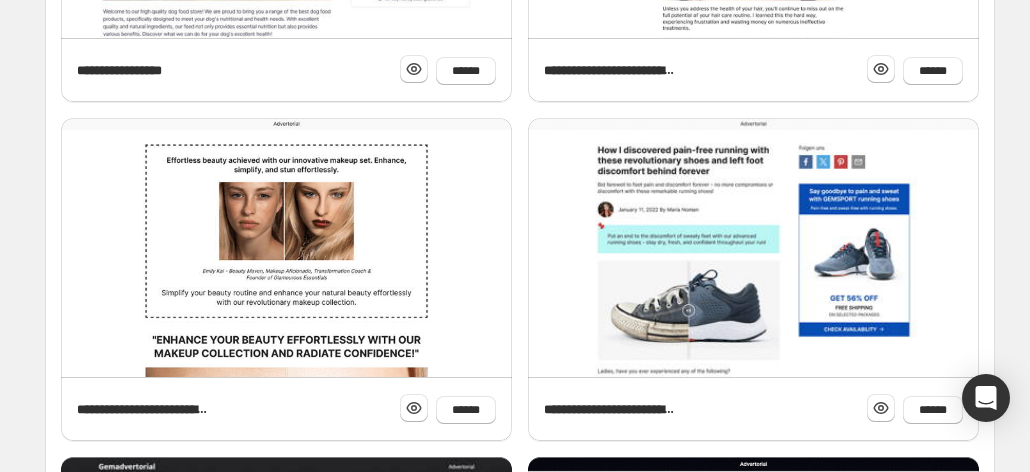 scroll, scrollTop: 968, scrollLeft: 0, axis: vertical 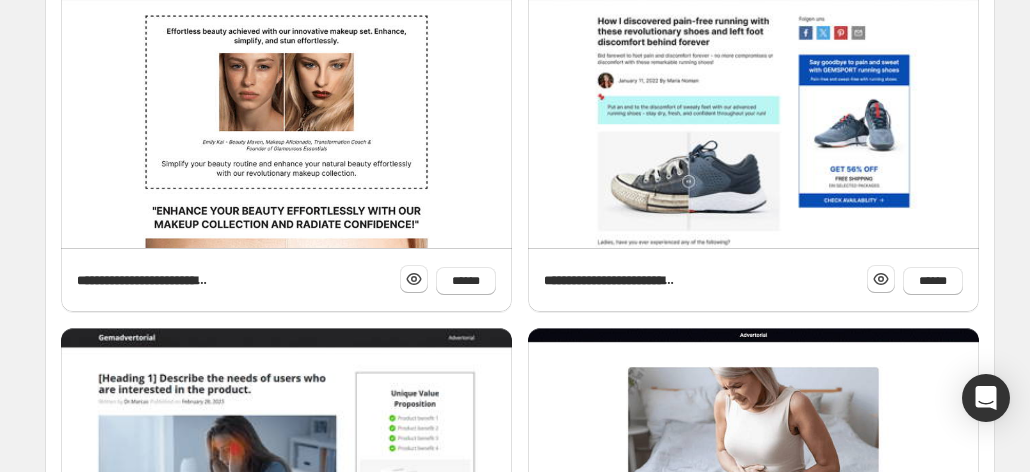 click on "**********" at bounding box center (520, 172) 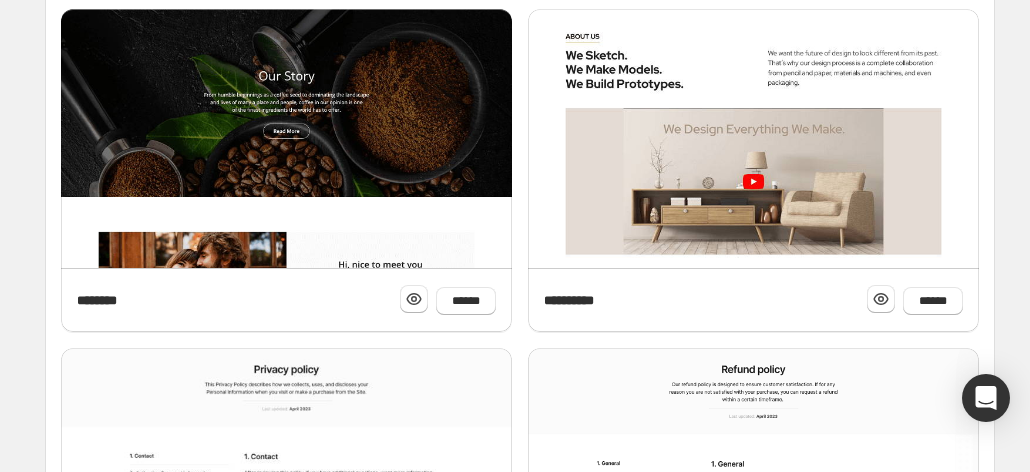 scroll, scrollTop: 949, scrollLeft: 0, axis: vertical 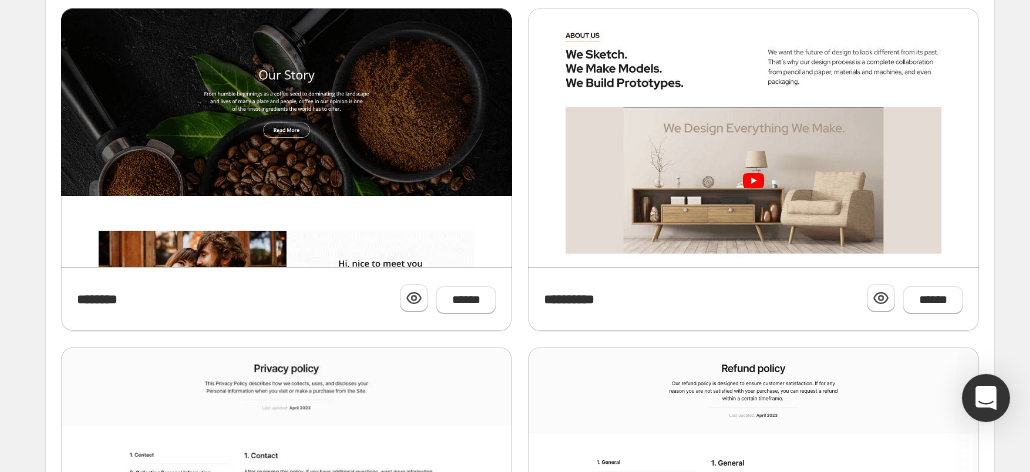 click at bounding box center [102, 1039] 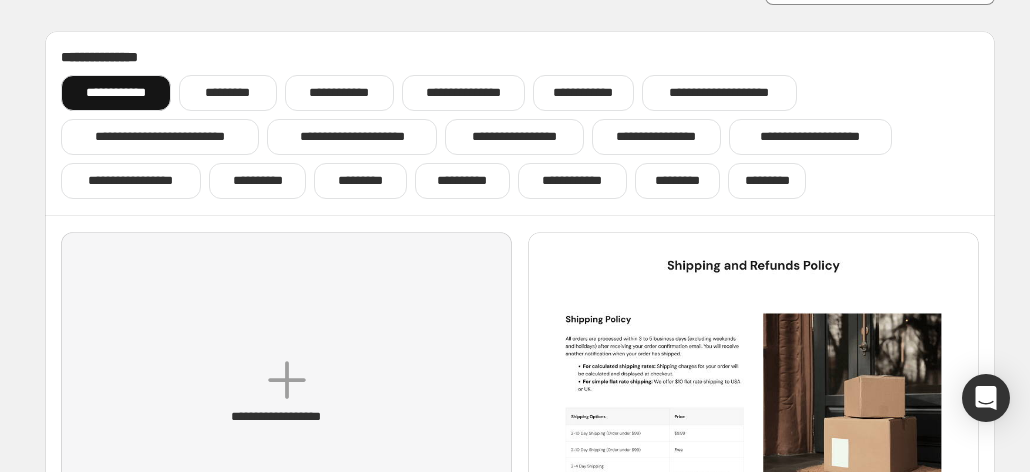 scroll, scrollTop: 0, scrollLeft: 0, axis: both 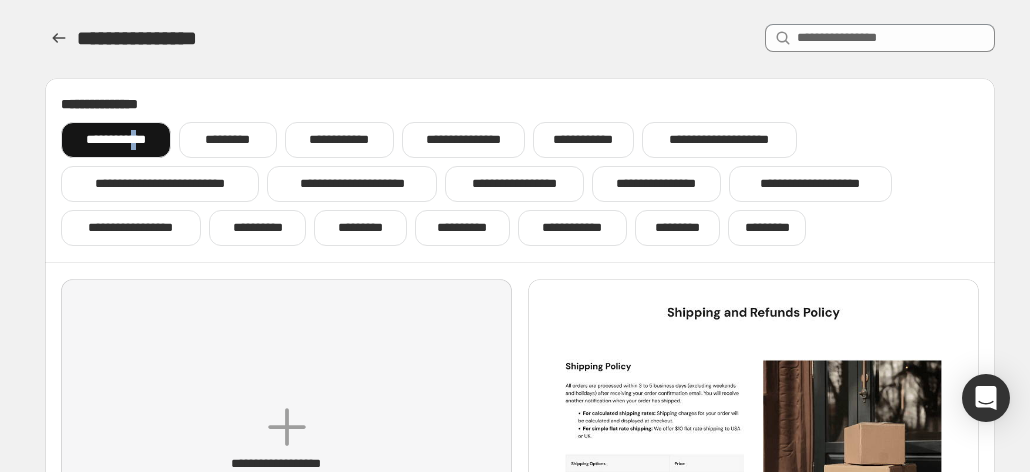 click on "**********" at bounding box center (116, 140) 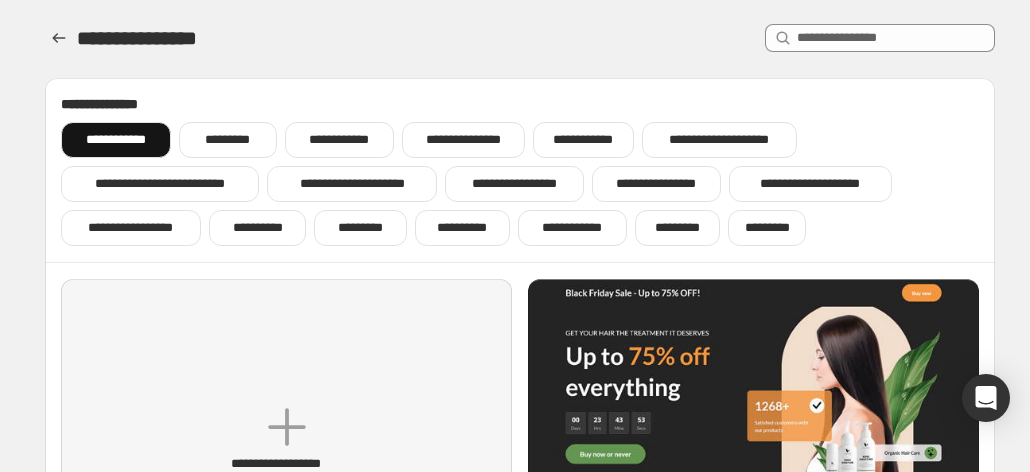click on "**********" at bounding box center (520, 170) 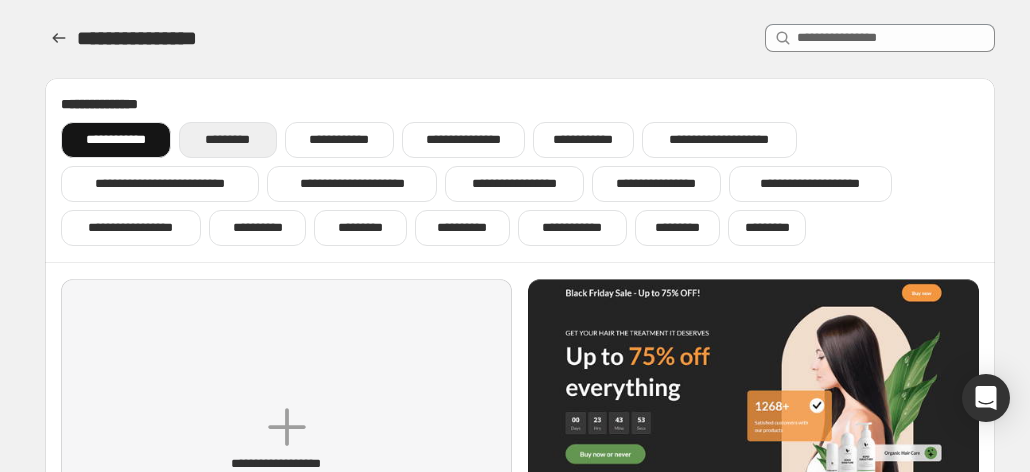 click on "*********" at bounding box center (227, 140) 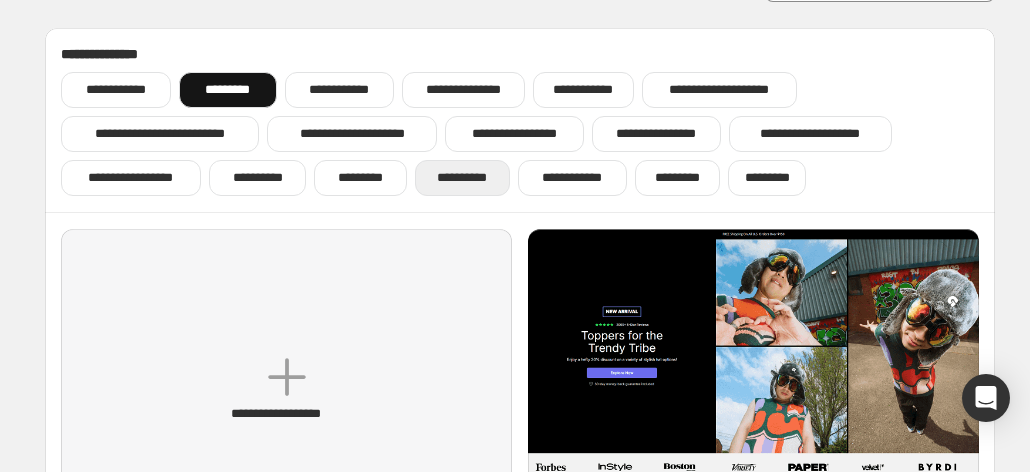 scroll, scrollTop: 17, scrollLeft: 0, axis: vertical 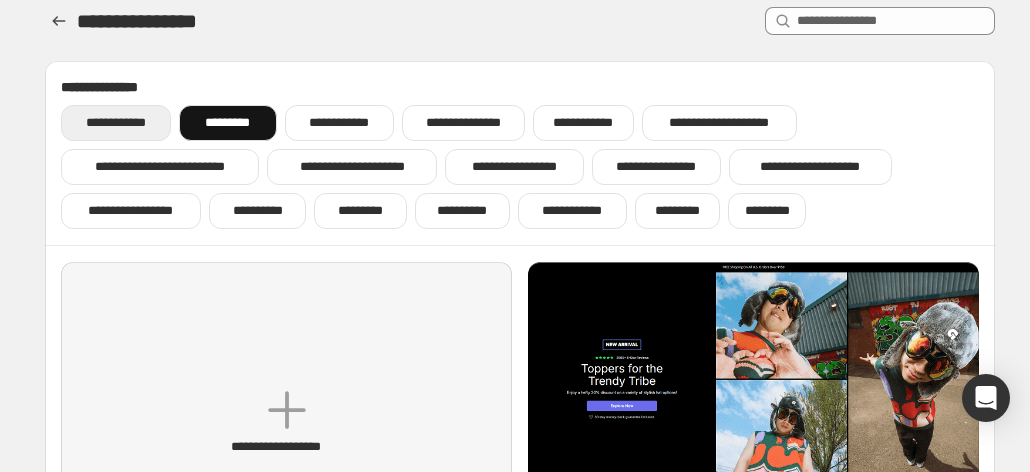 click on "**********" at bounding box center (116, 123) 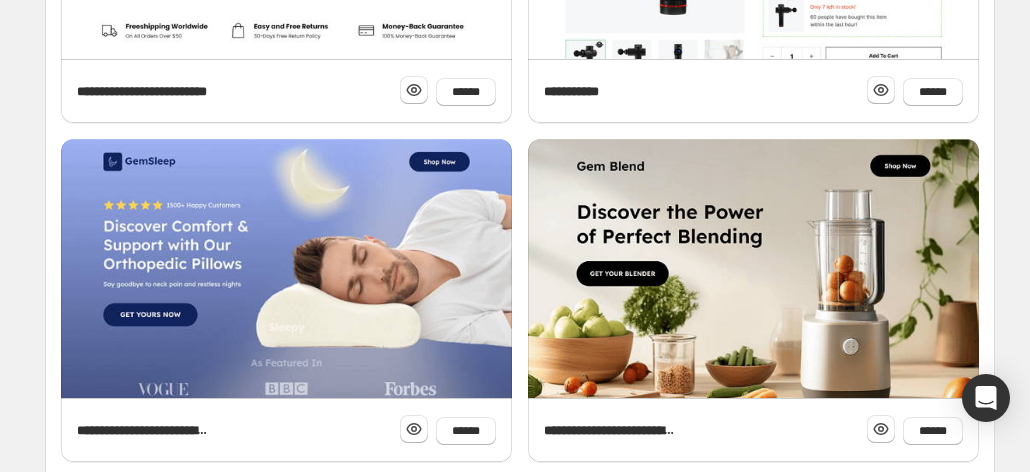 scroll, scrollTop: 968, scrollLeft: 0, axis: vertical 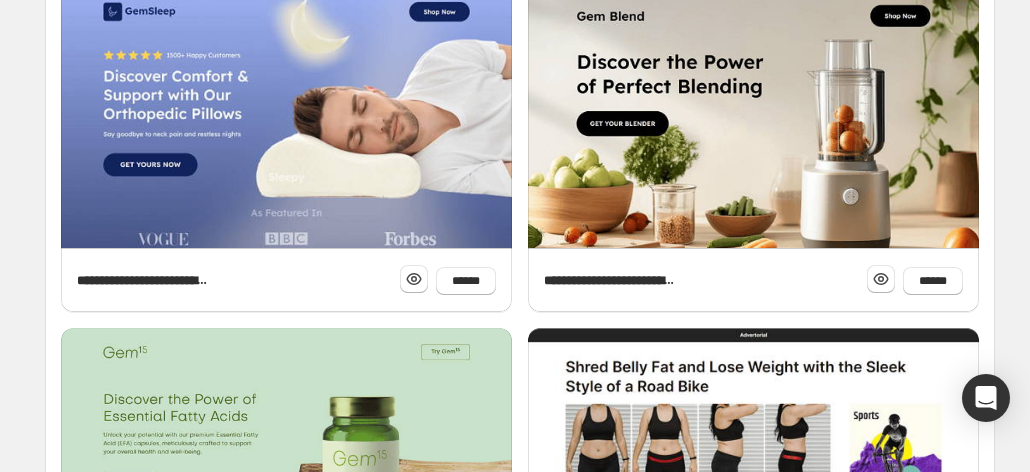 click on "****" at bounding box center (520, 1020) 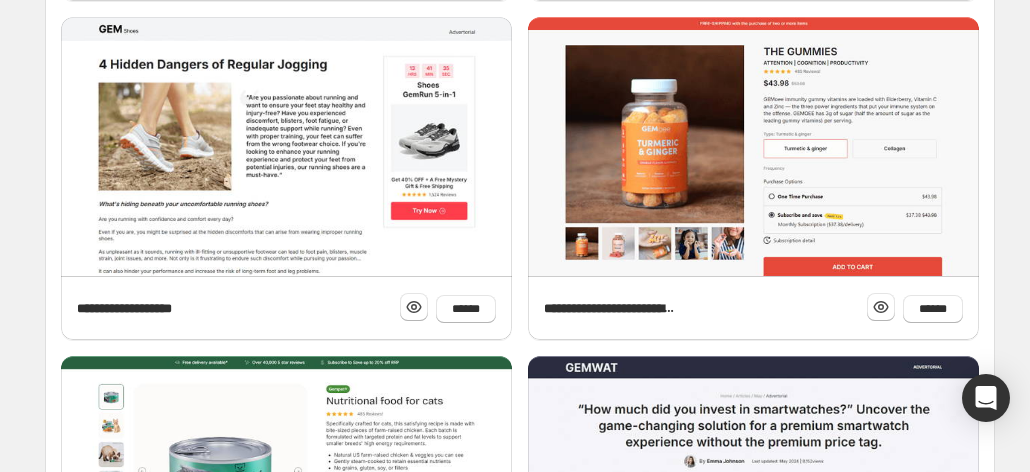 scroll, scrollTop: 941, scrollLeft: 0, axis: vertical 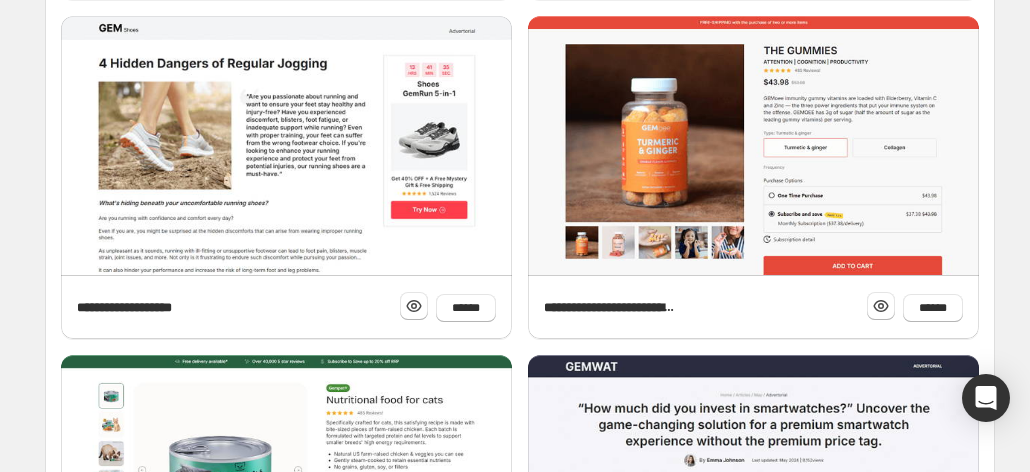click at bounding box center (102, 1047) 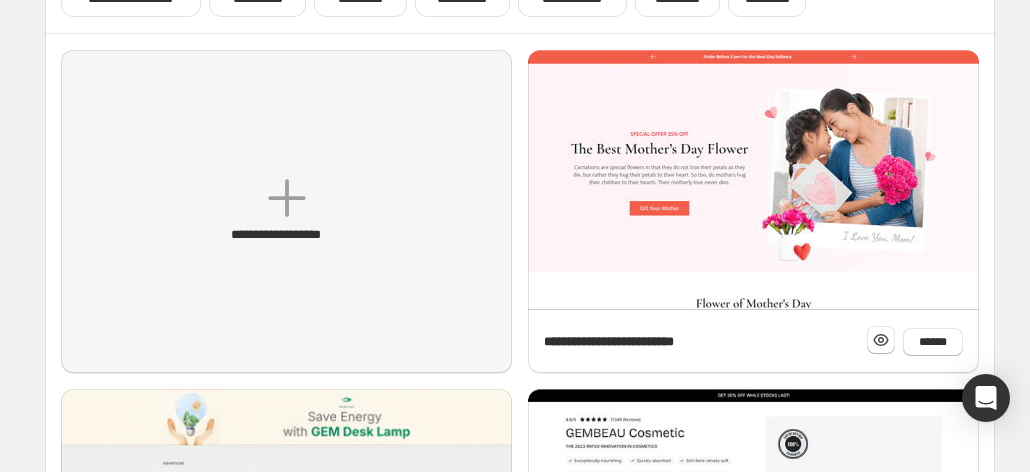 scroll, scrollTop: 217, scrollLeft: 0, axis: vertical 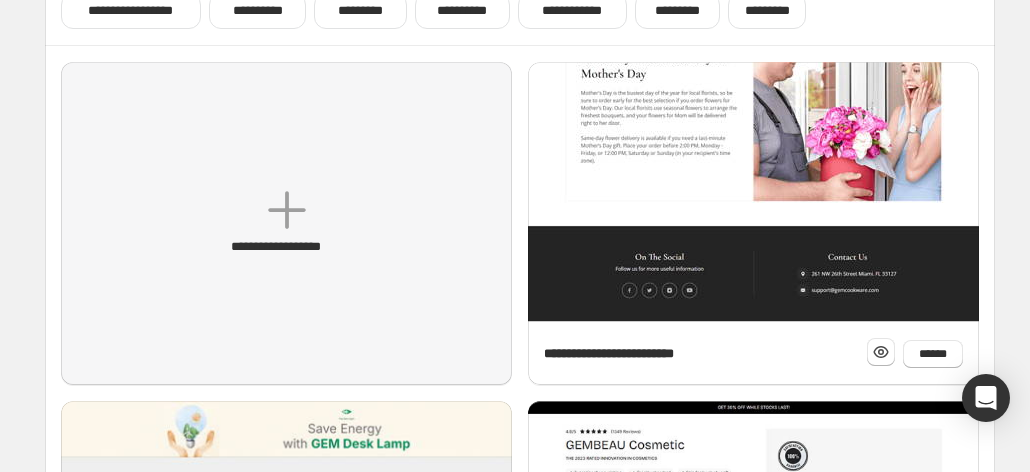 click at bounding box center (753, -1177) 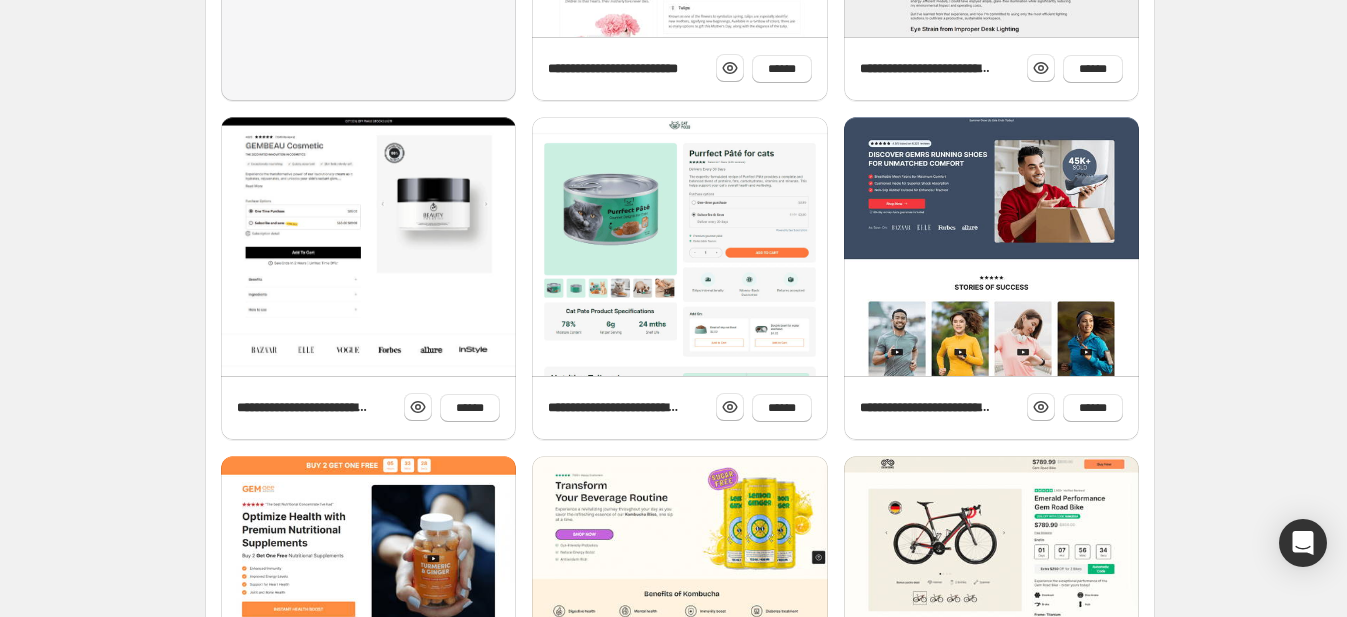 scroll, scrollTop: 502, scrollLeft: 0, axis: vertical 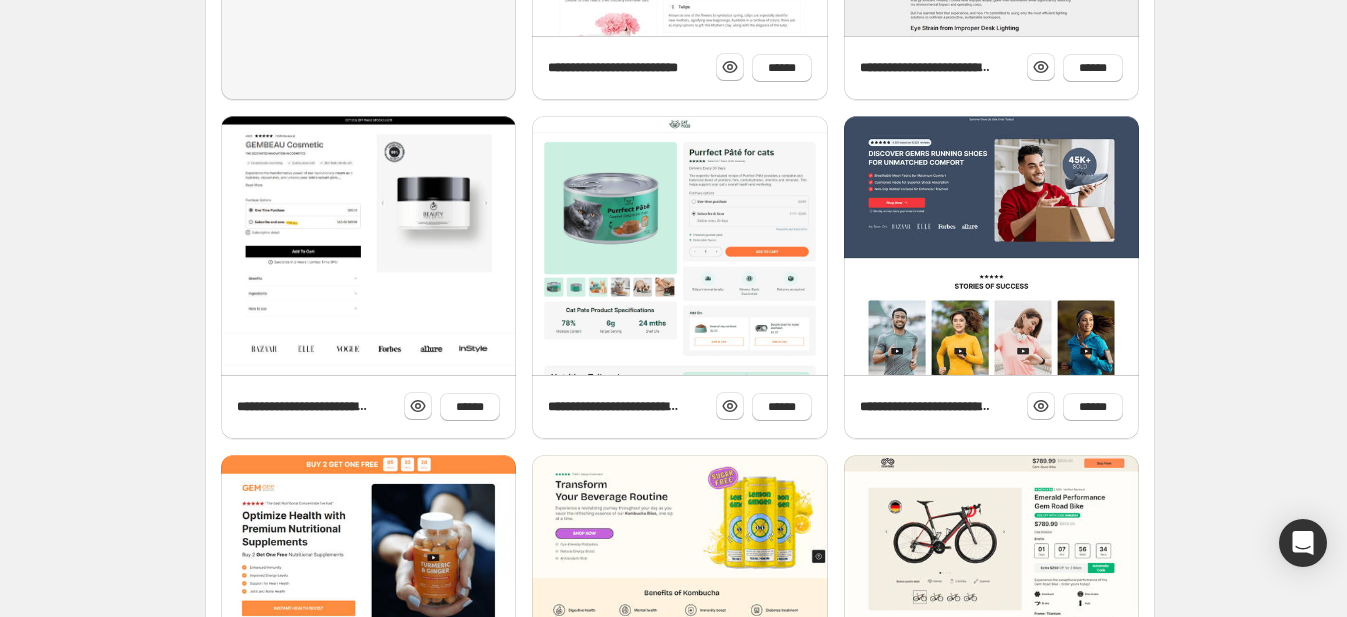 click on "**********" at bounding box center [680, 218] 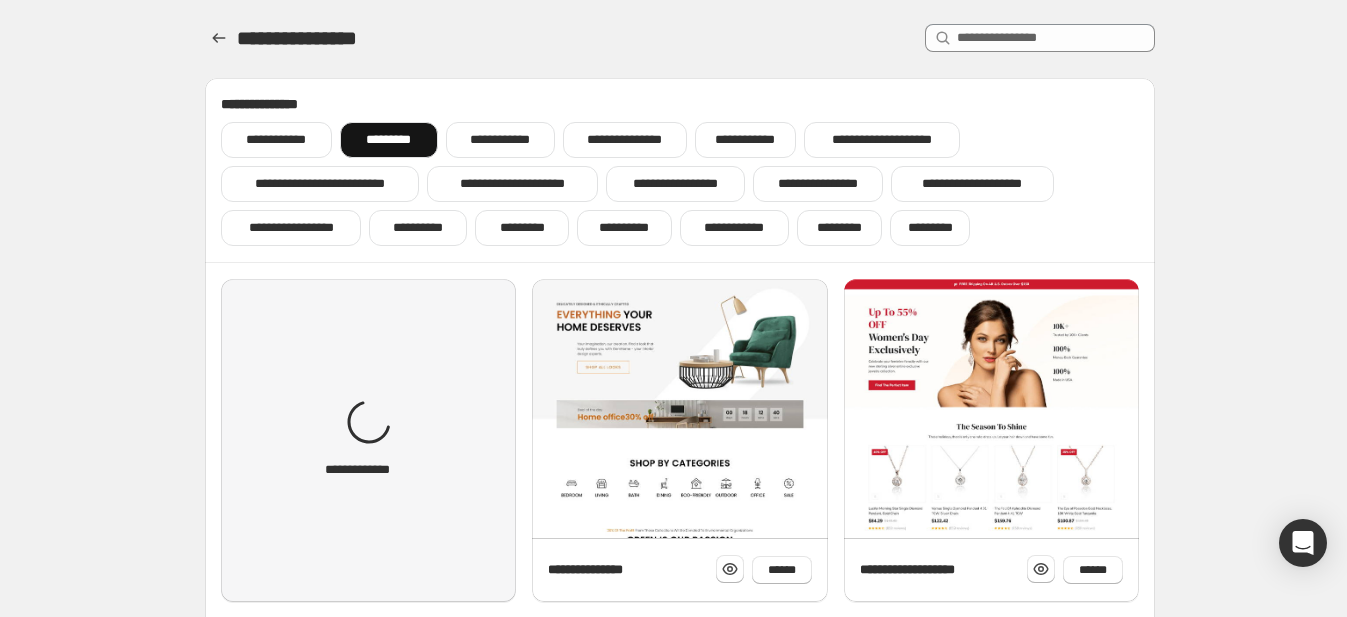 scroll, scrollTop: 116, scrollLeft: 0, axis: vertical 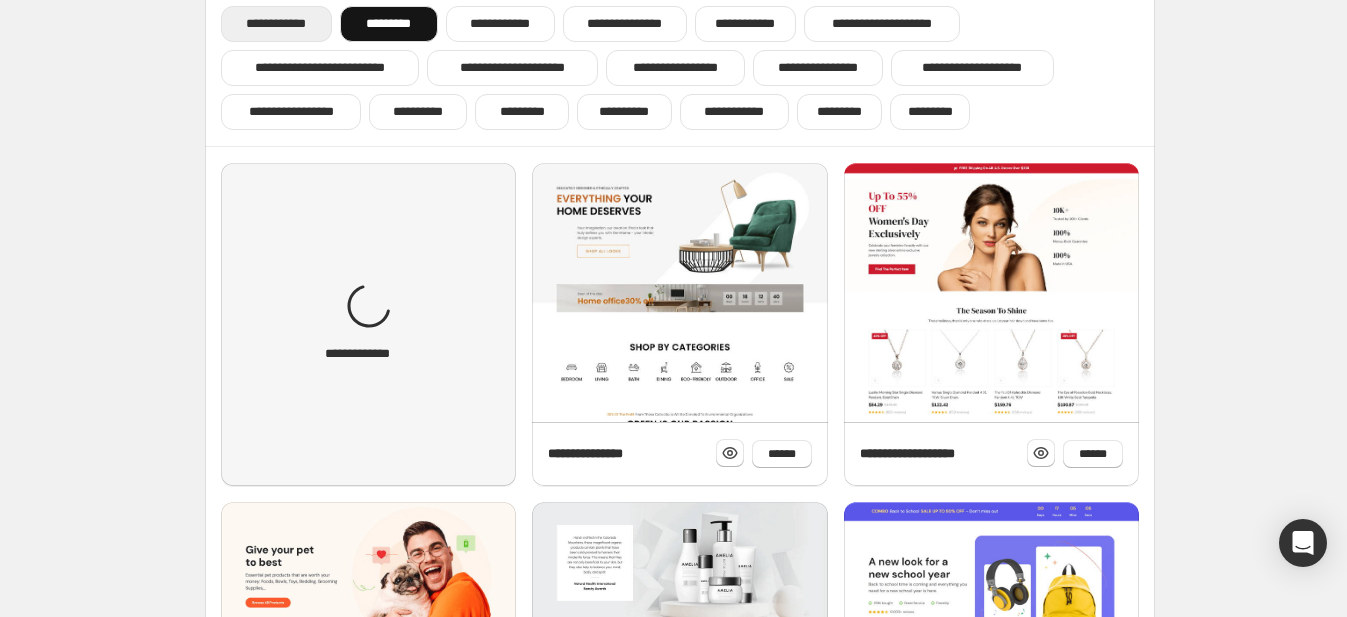 click on "**********" at bounding box center [276, 24] 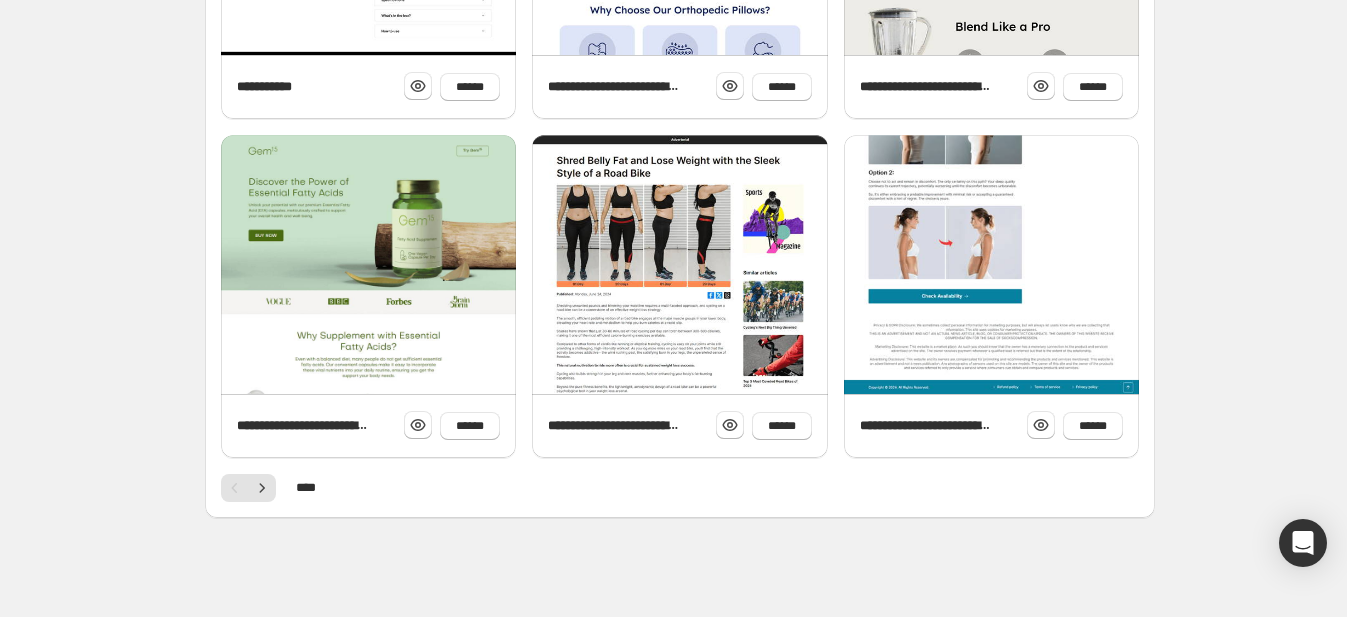scroll, scrollTop: 0, scrollLeft: 0, axis: both 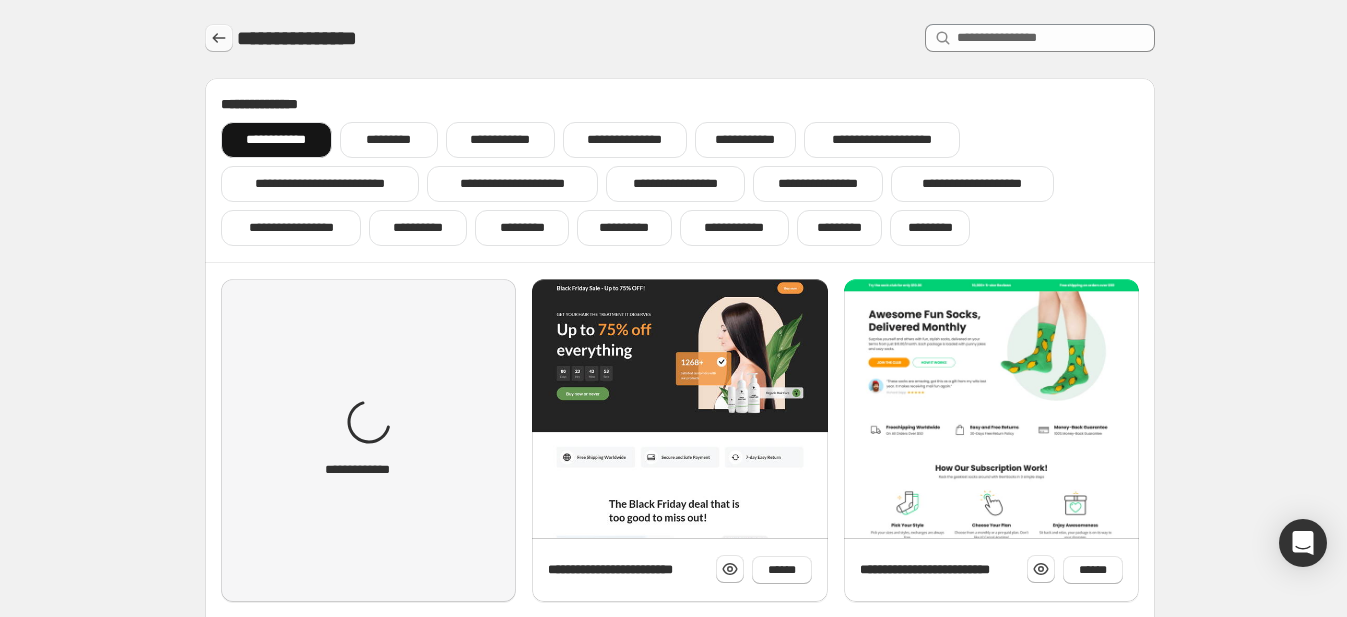 click 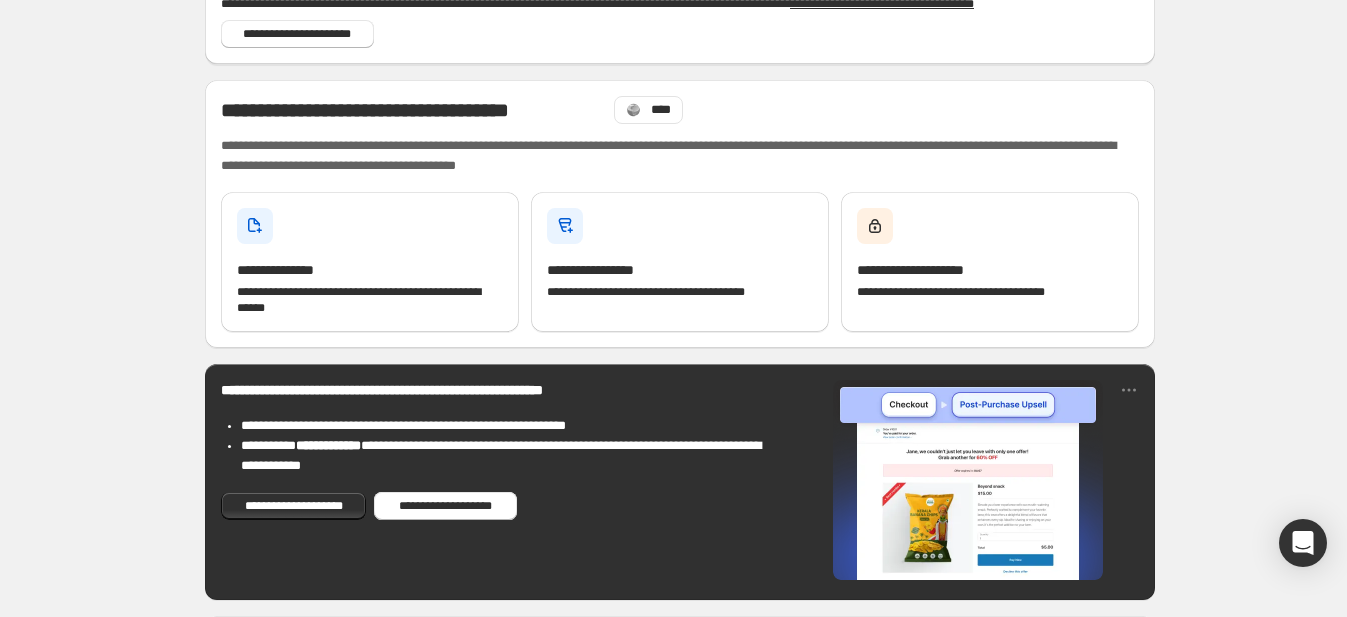 scroll, scrollTop: 237, scrollLeft: 0, axis: vertical 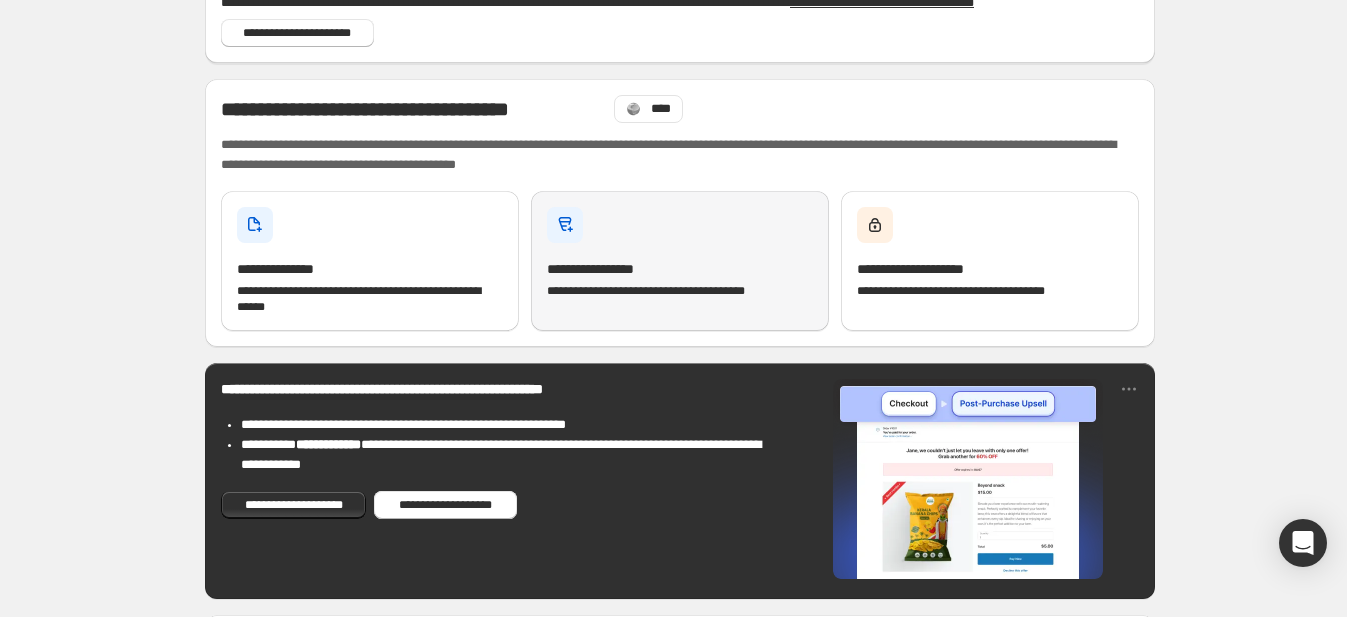 click on "**********" at bounding box center [680, 279] 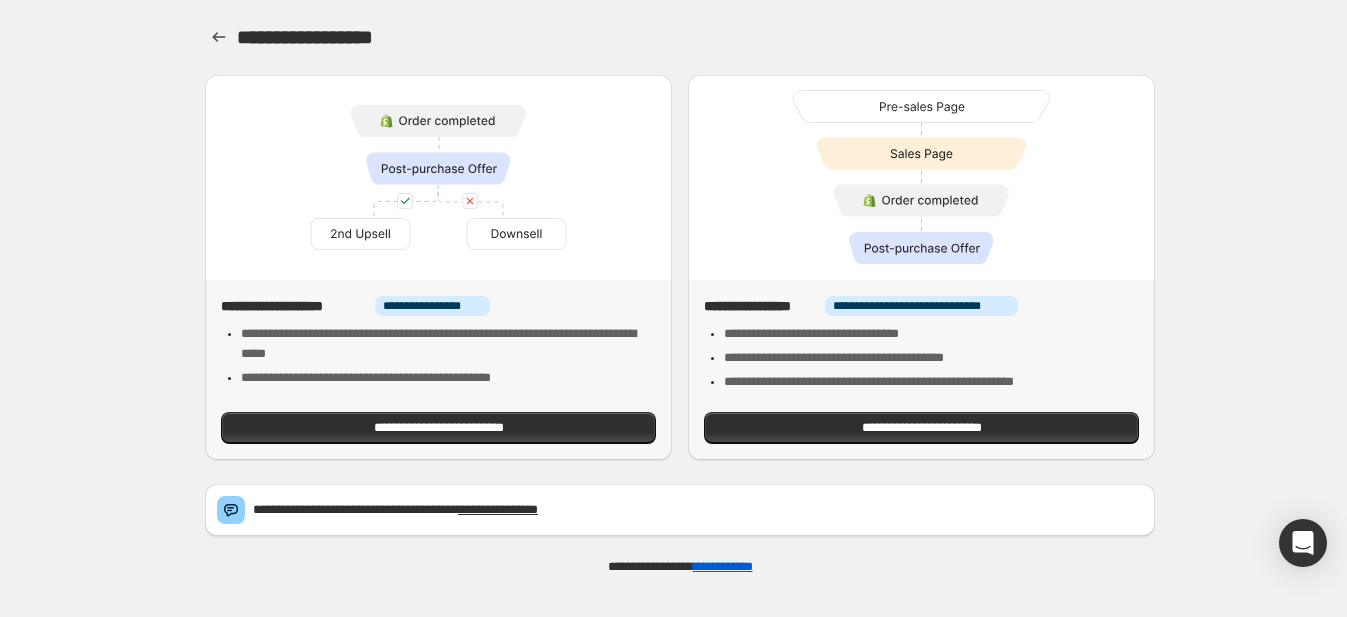 scroll, scrollTop: 0, scrollLeft: 0, axis: both 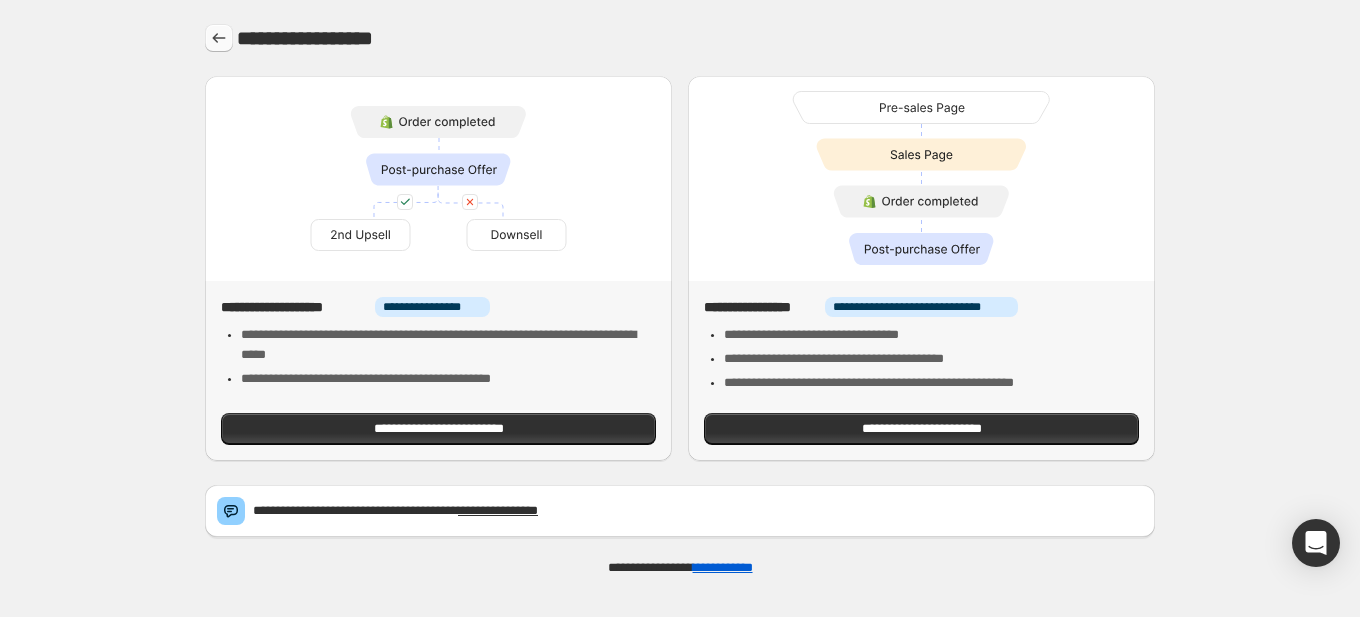 click at bounding box center (219, 38) 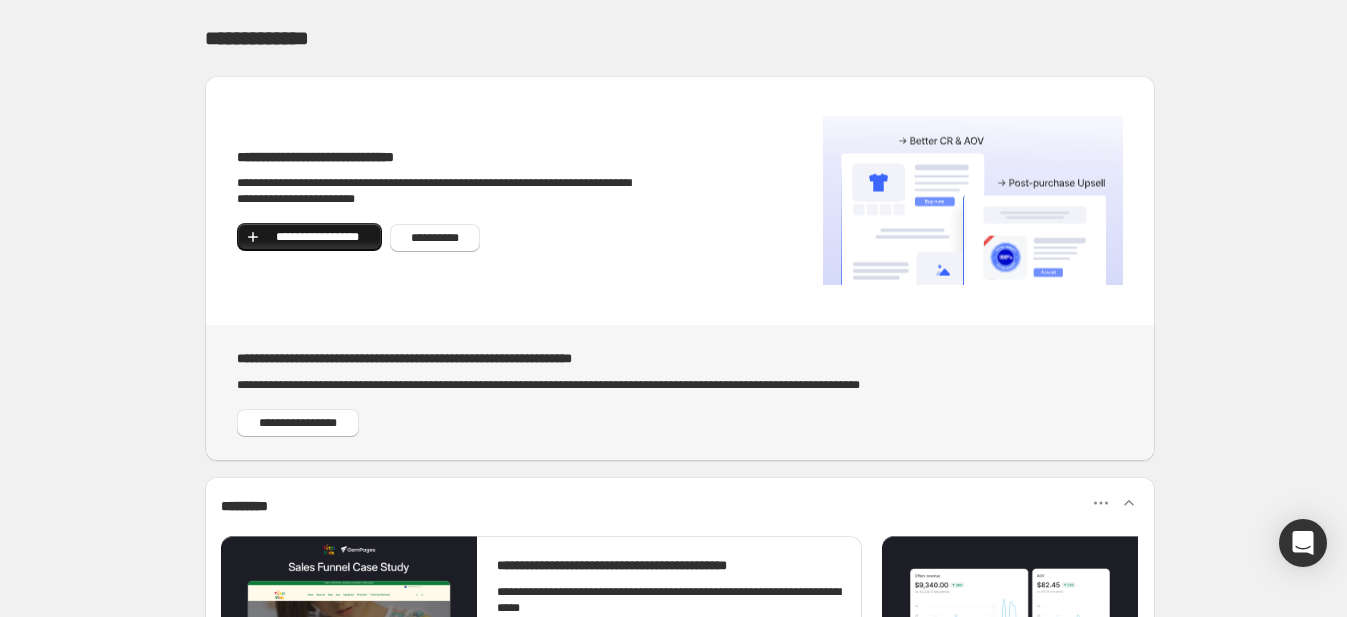 click on "**********" at bounding box center (309, 237) 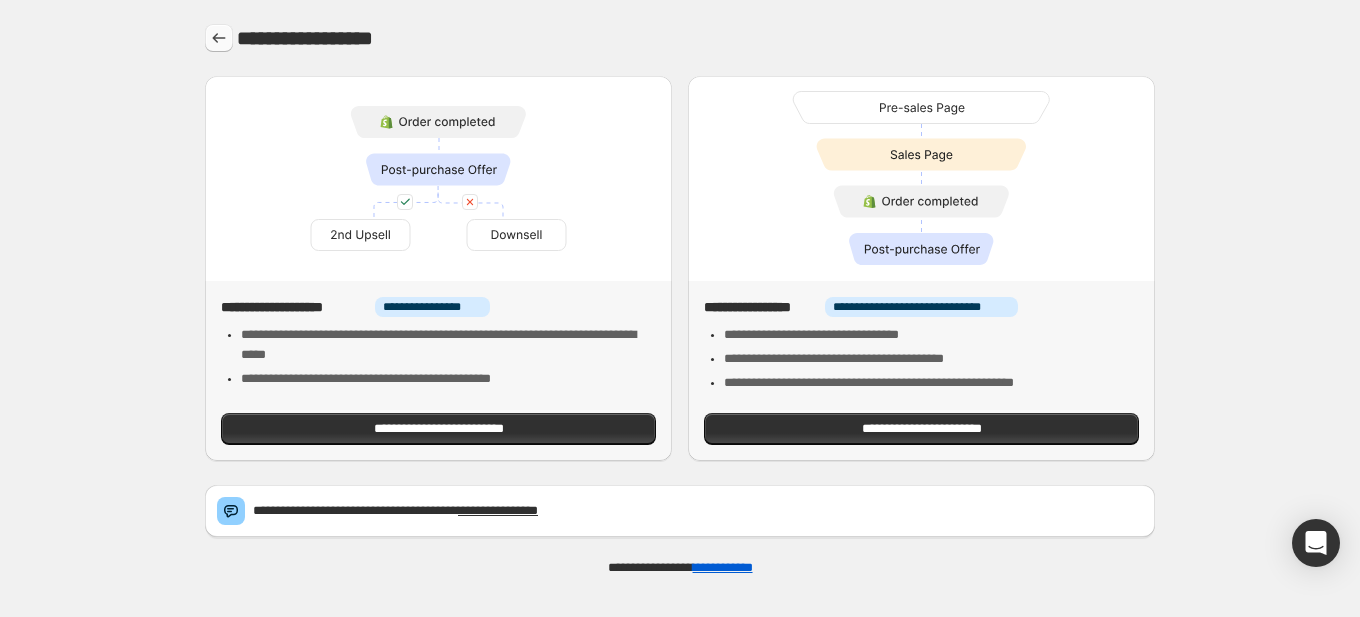 click 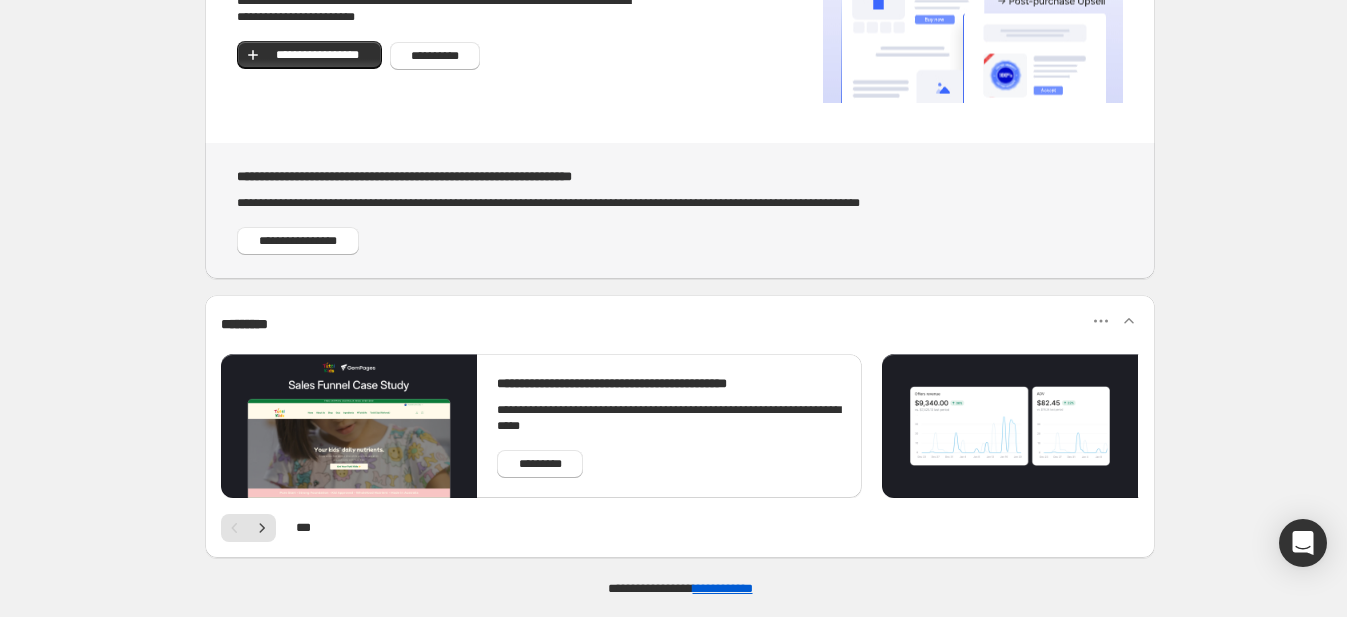 scroll, scrollTop: 0, scrollLeft: 0, axis: both 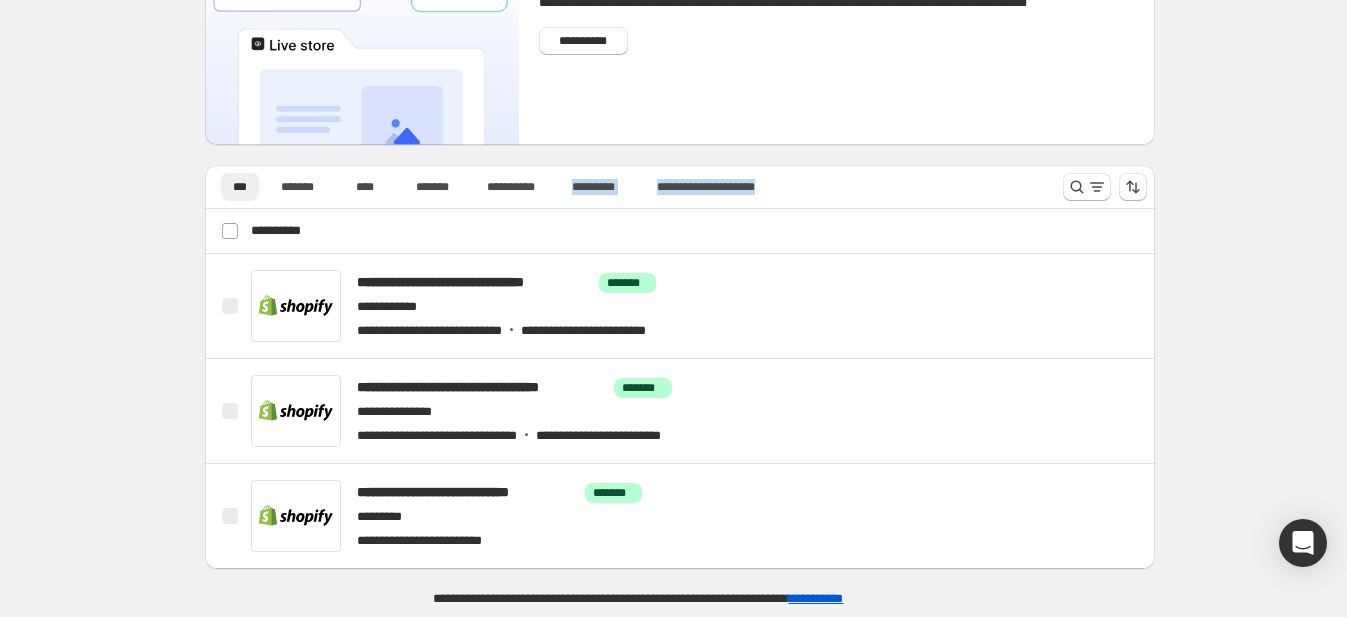 drag, startPoint x: 812, startPoint y: 169, endPoint x: 536, endPoint y: 159, distance: 276.1811 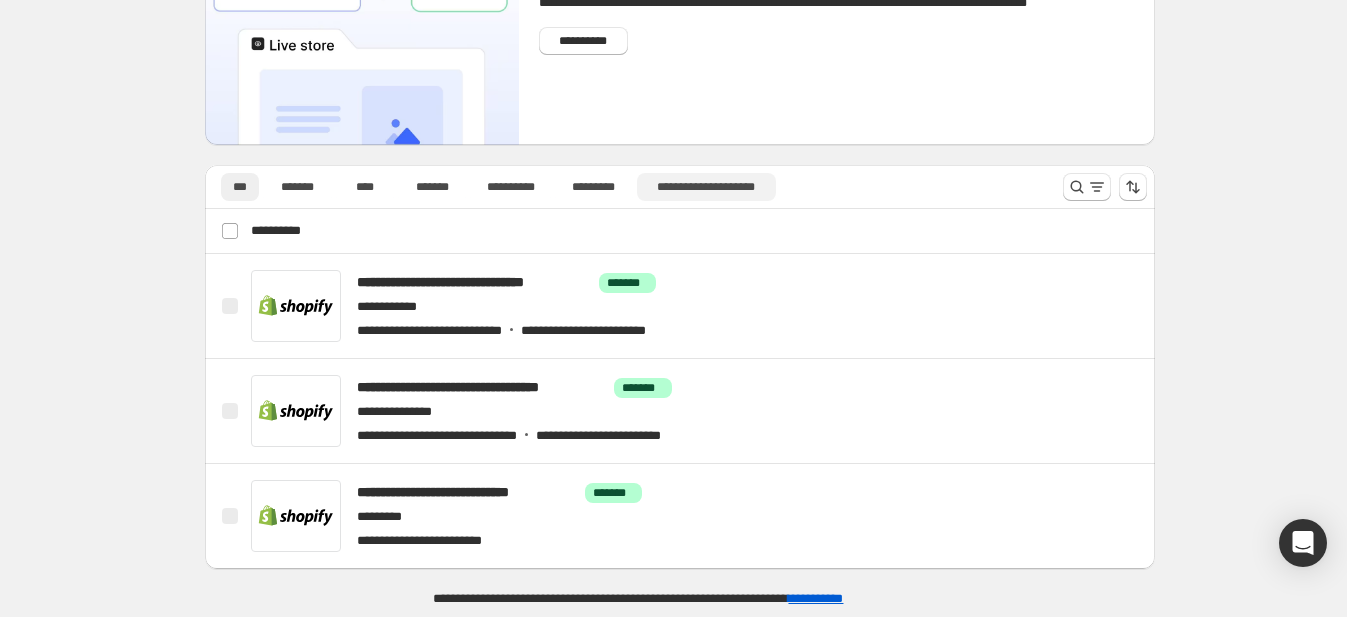 click on "**********" at bounding box center (706, 187) 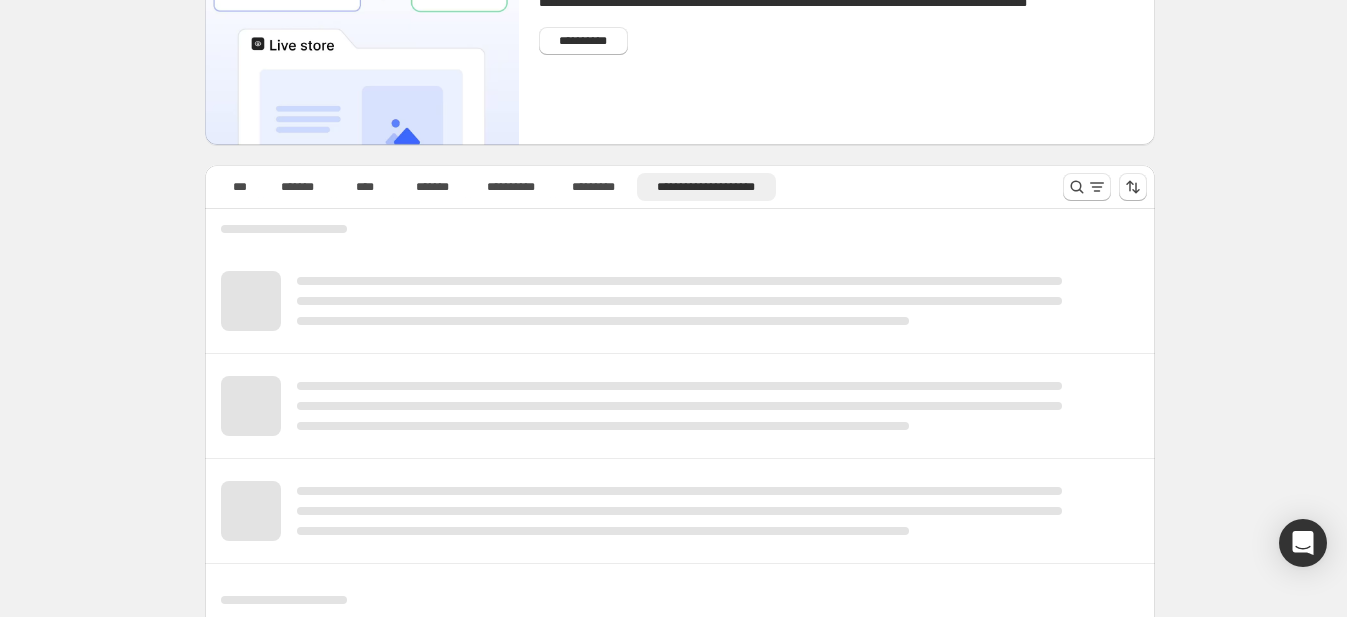click on "**********" at bounding box center [630, 183] 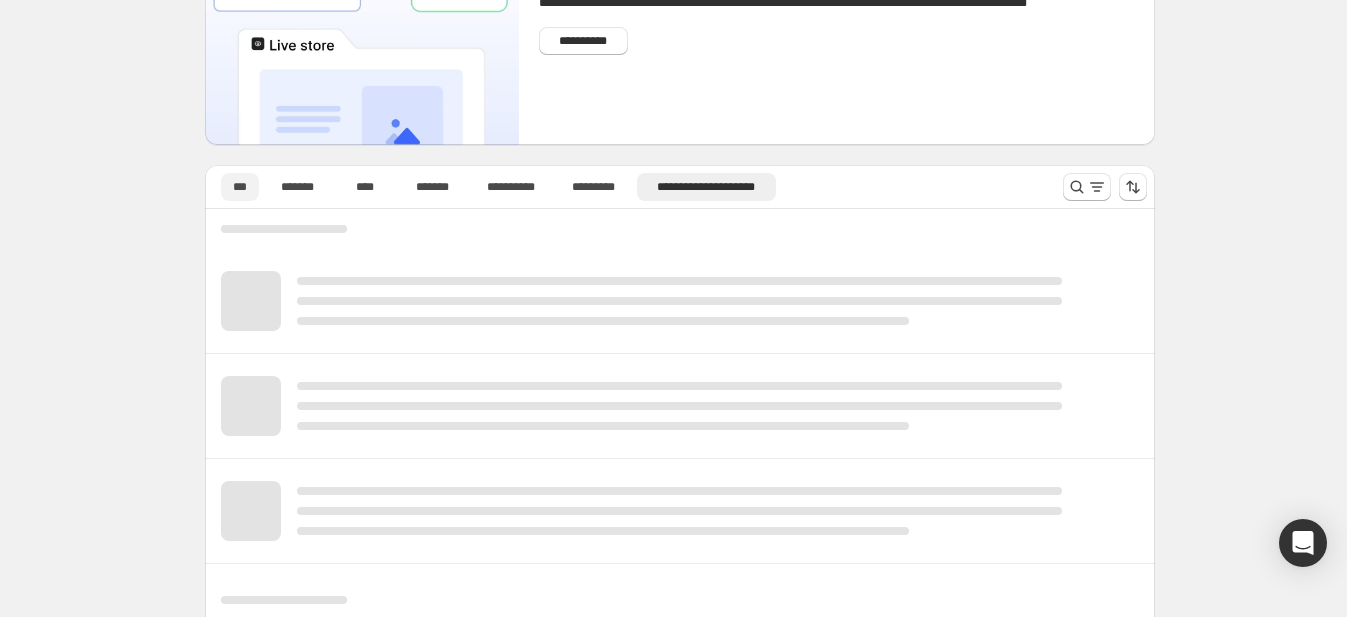 click on "***" at bounding box center (240, 187) 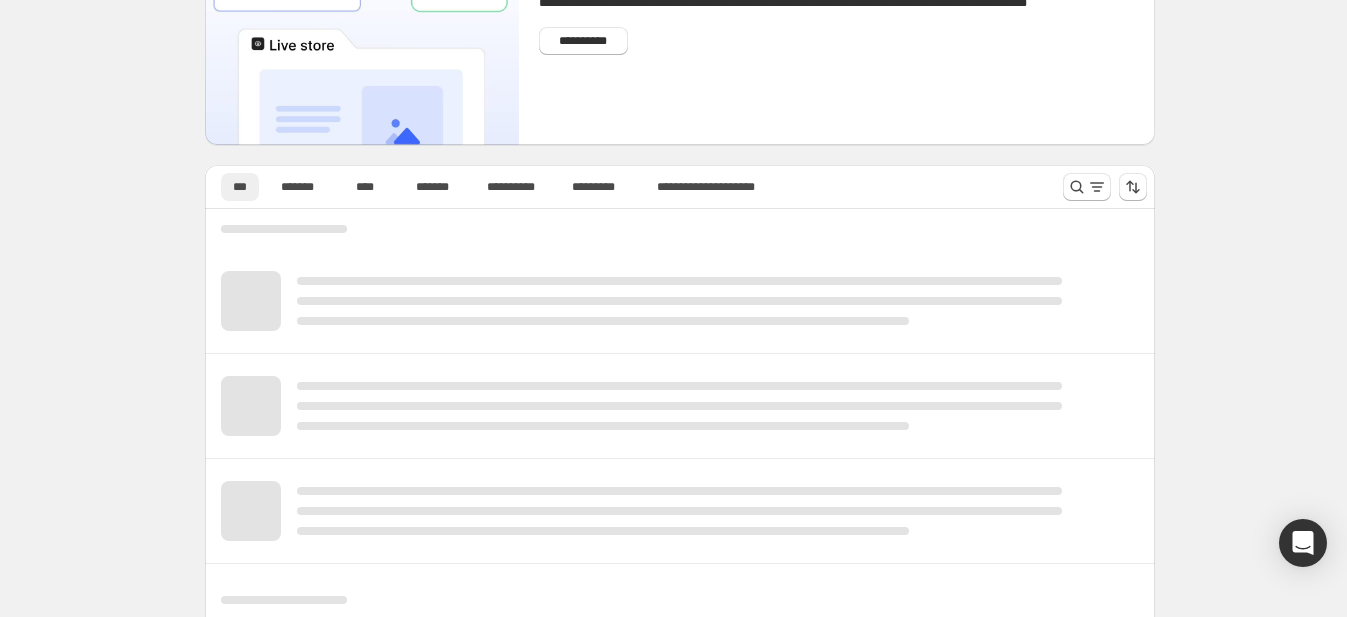 scroll, scrollTop: 0, scrollLeft: 0, axis: both 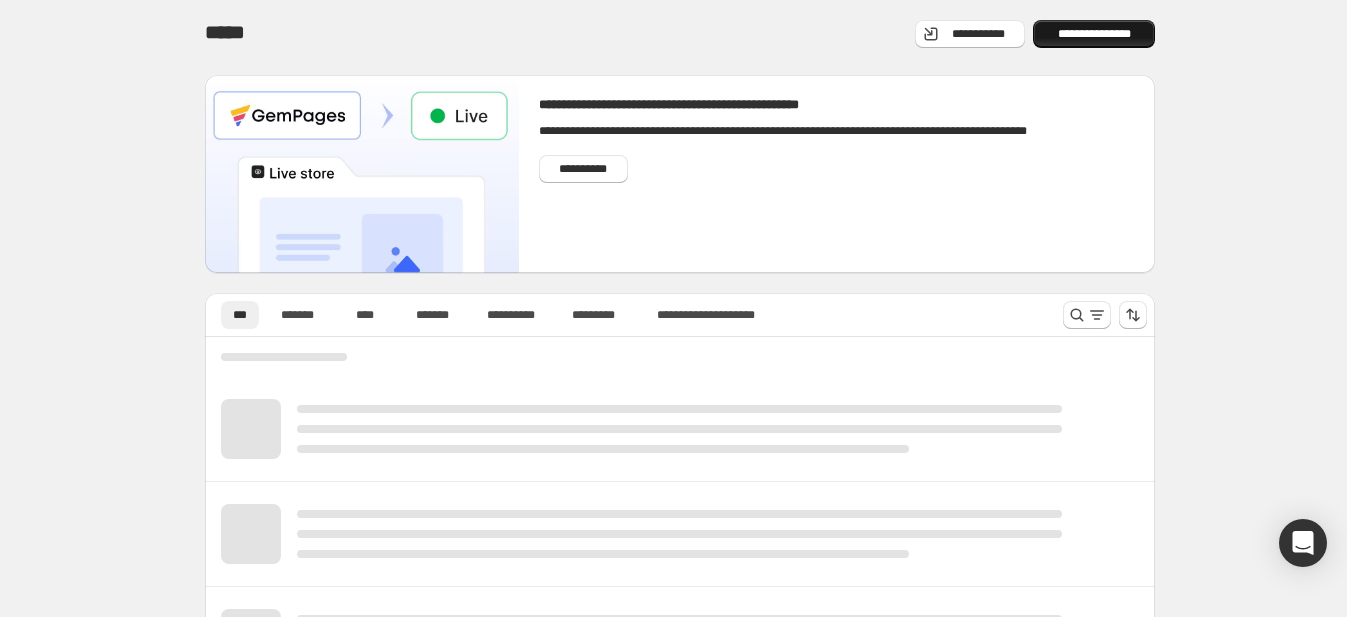 click on "**********" at bounding box center [1094, 34] 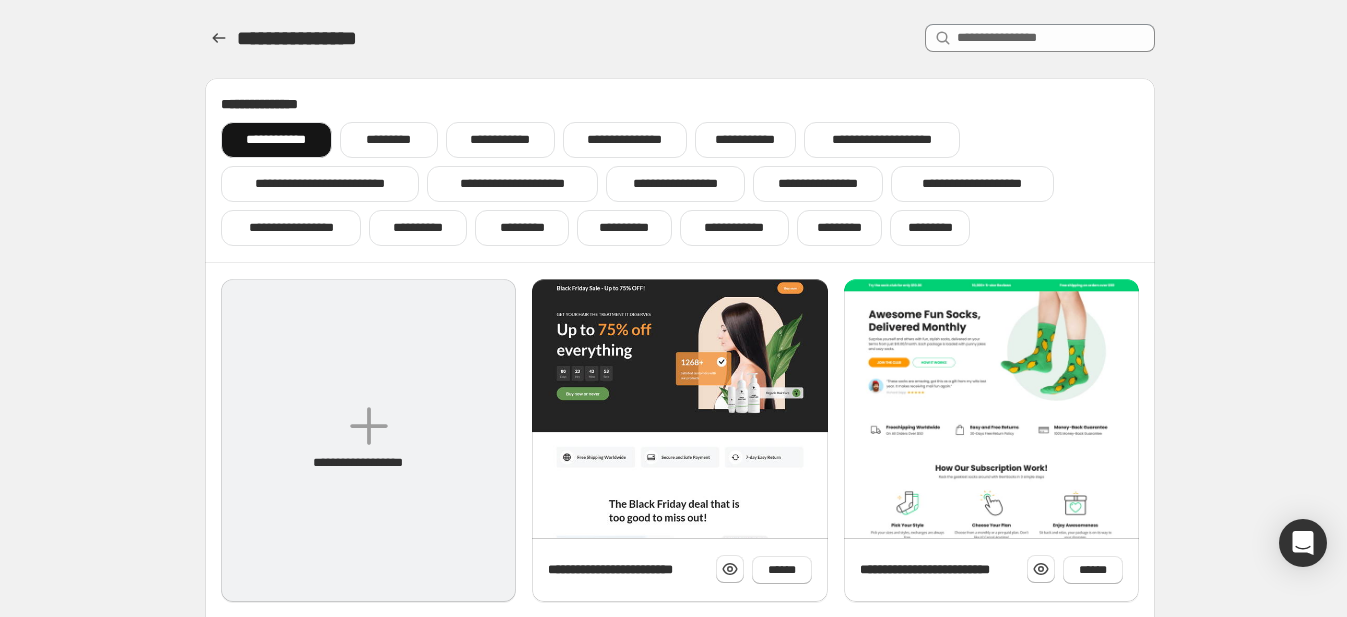 click on "**********" at bounding box center (368, 440) 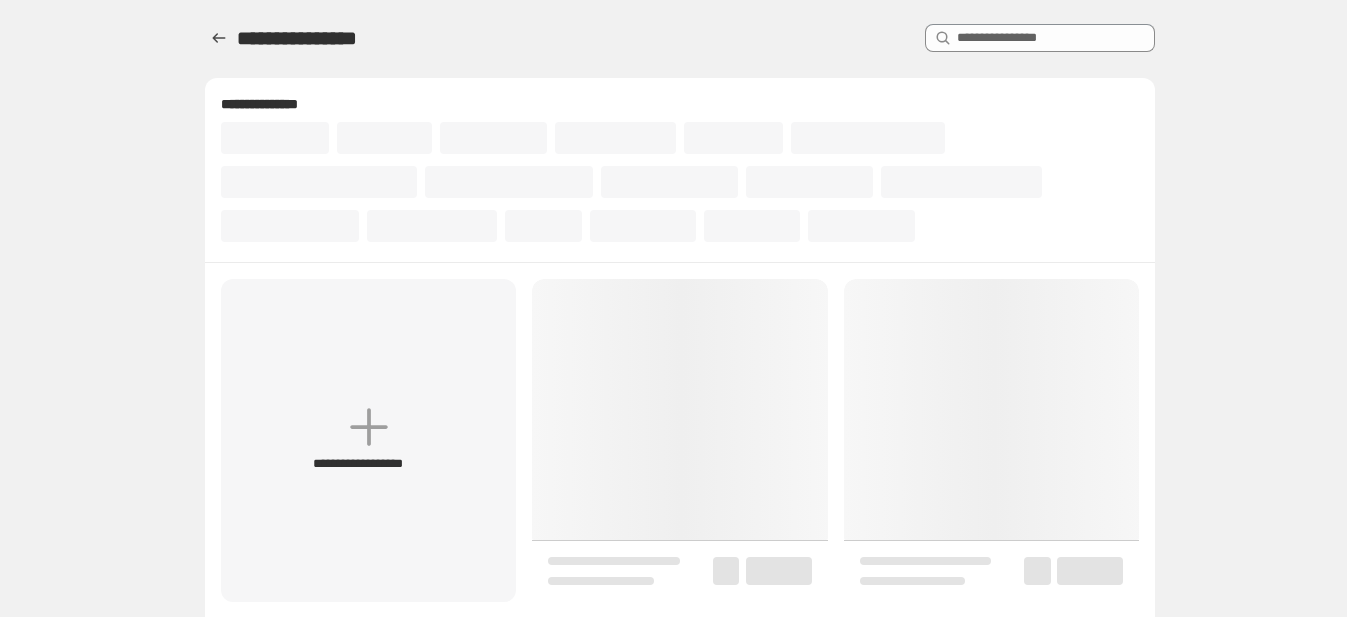 scroll, scrollTop: 0, scrollLeft: 0, axis: both 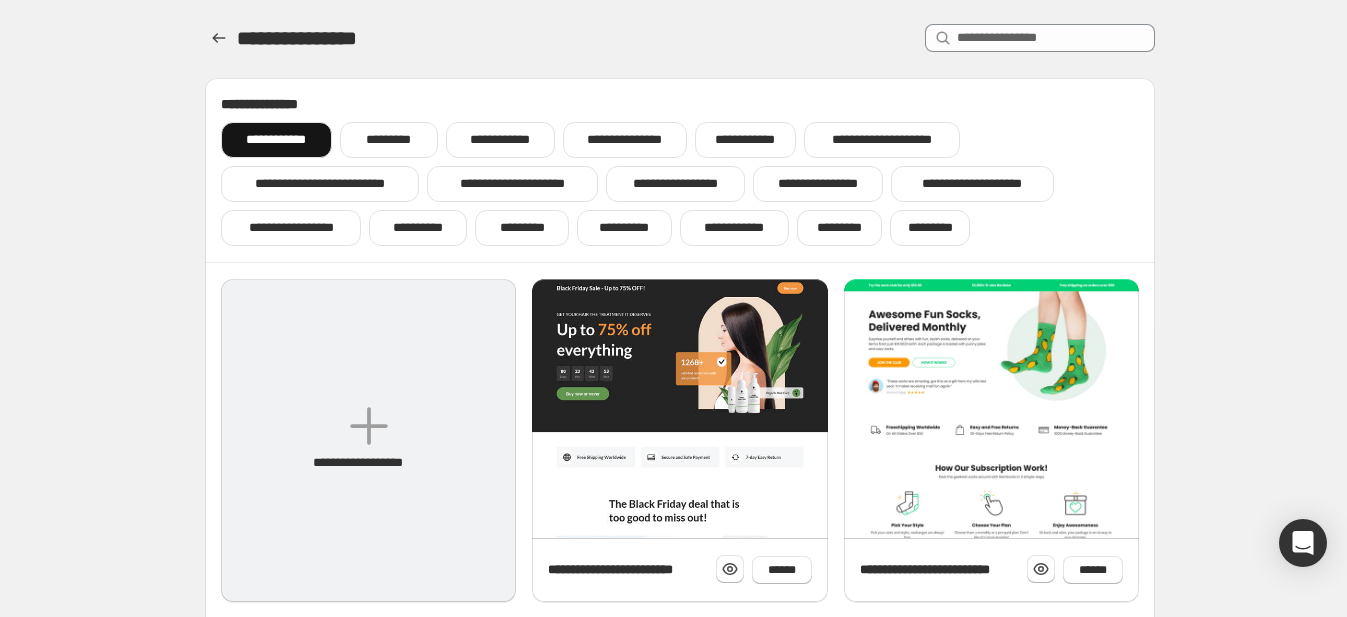 click on "**********" at bounding box center (368, 440) 